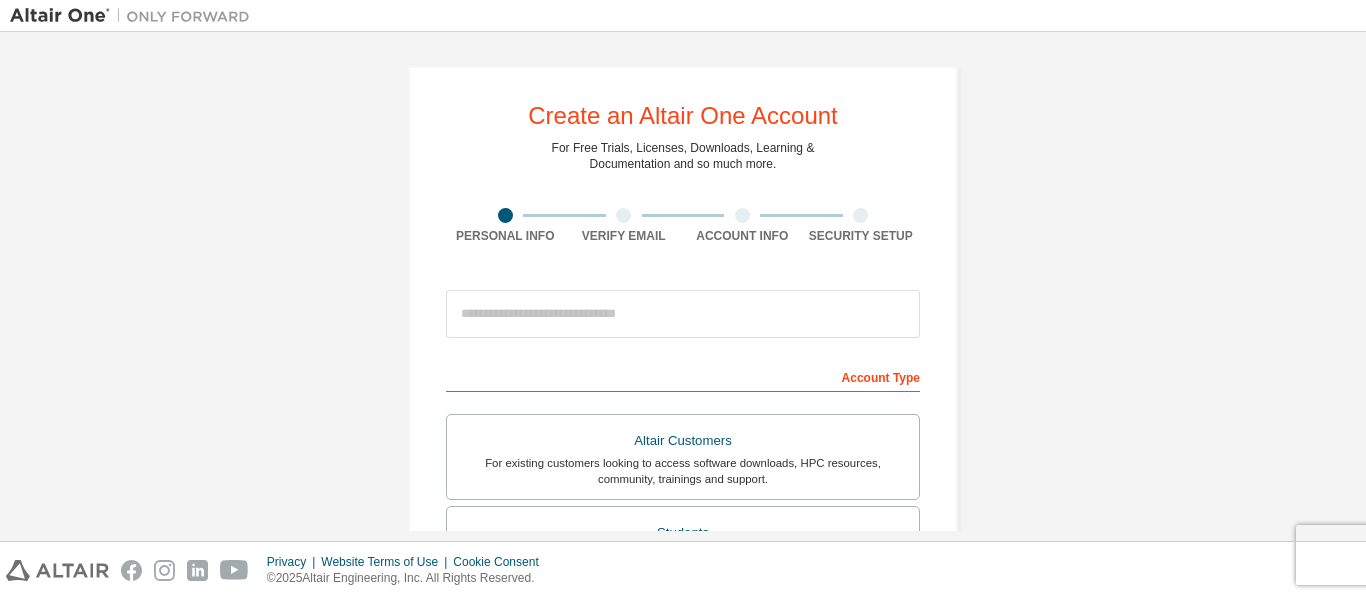 scroll, scrollTop: 0, scrollLeft: 0, axis: both 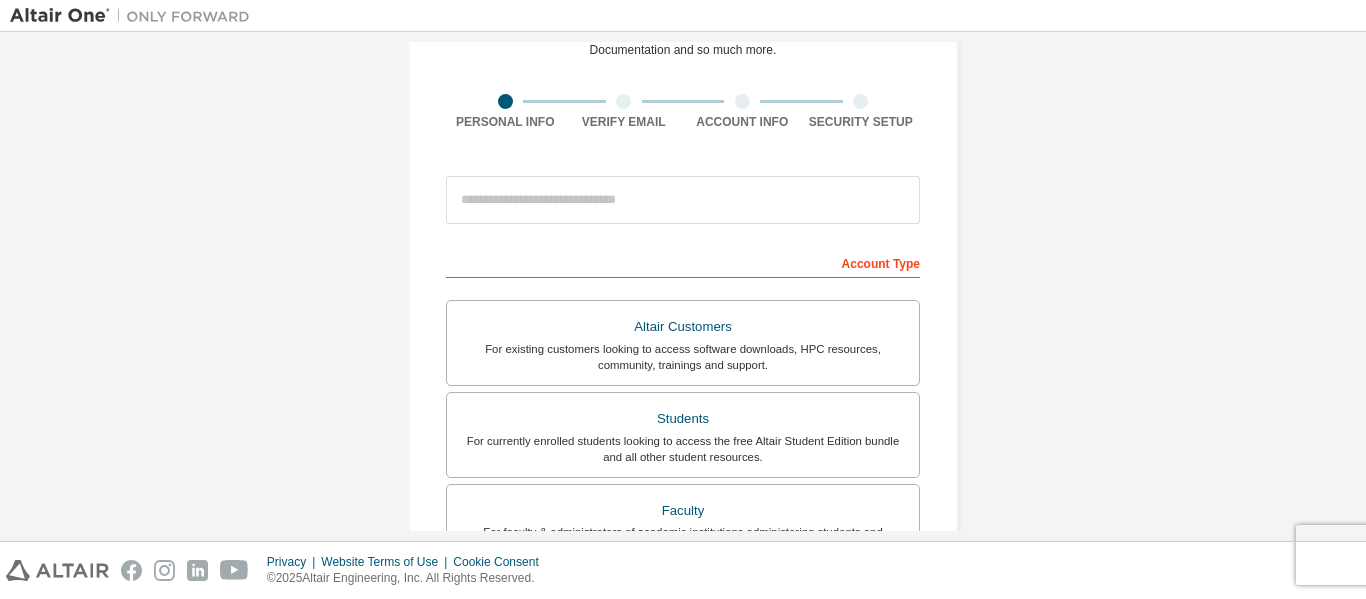 click on "Account Type" at bounding box center [683, 262] 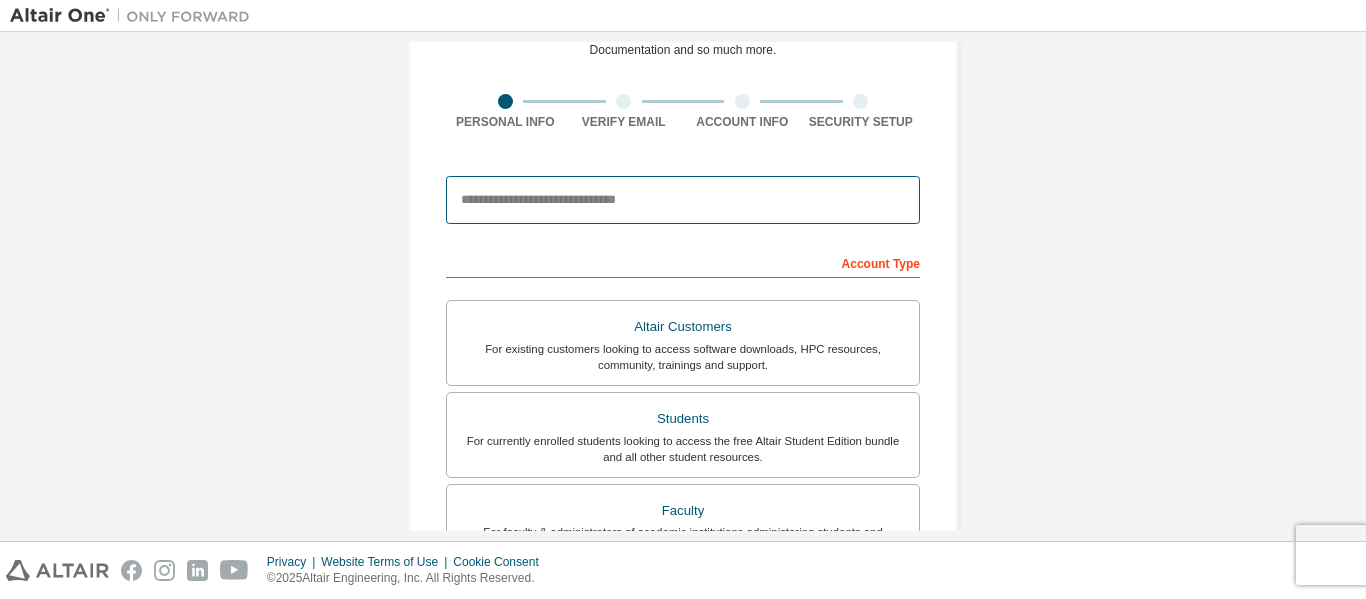 click at bounding box center (683, 200) 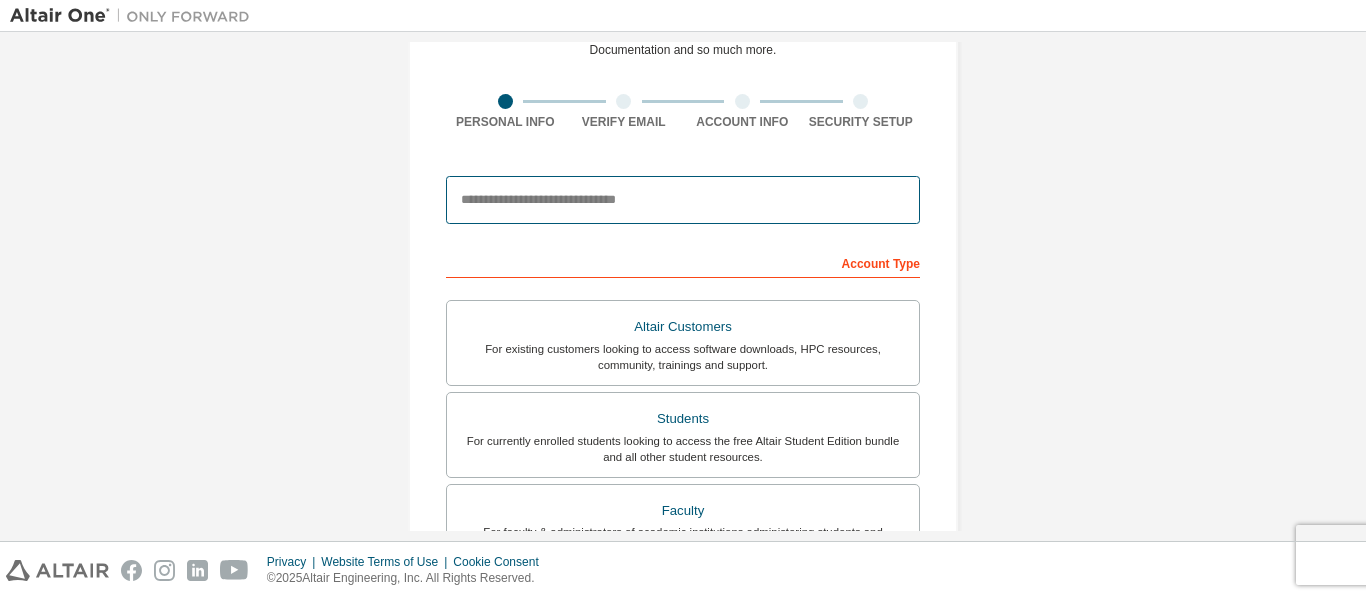 type on "**********" 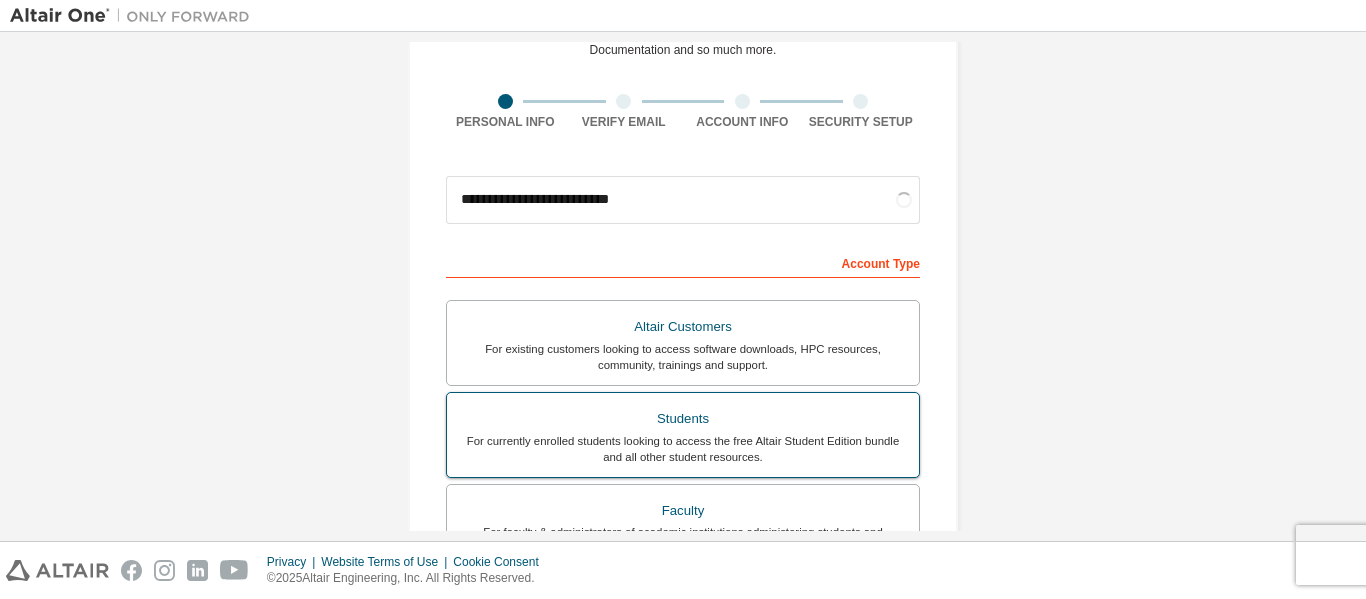 click on "For currently enrolled students looking to access the free Altair Student Edition bundle and all other student resources." at bounding box center [683, 449] 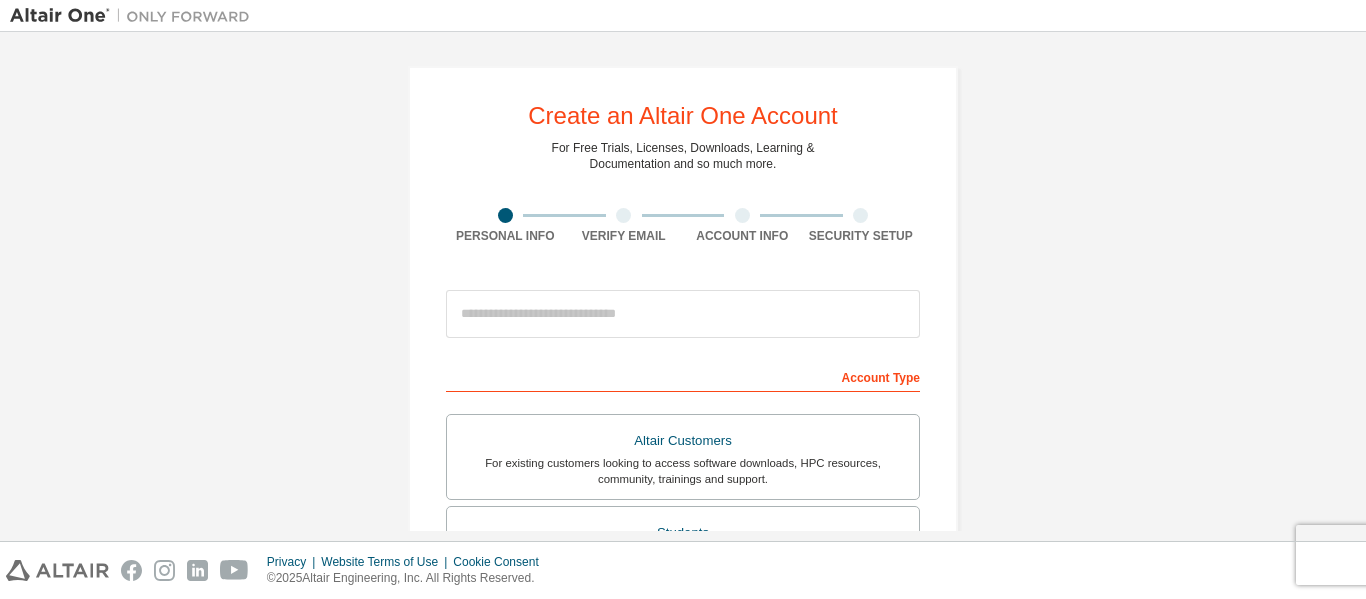 scroll, scrollTop: 0, scrollLeft: 0, axis: both 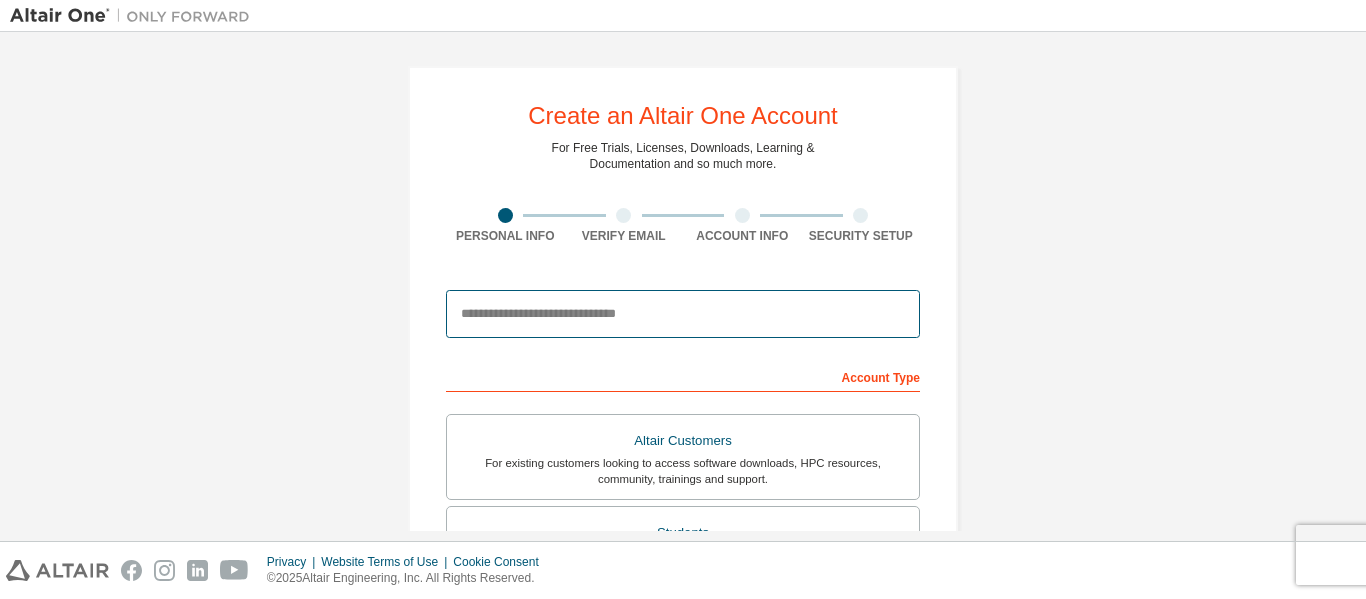 click at bounding box center (683, 314) 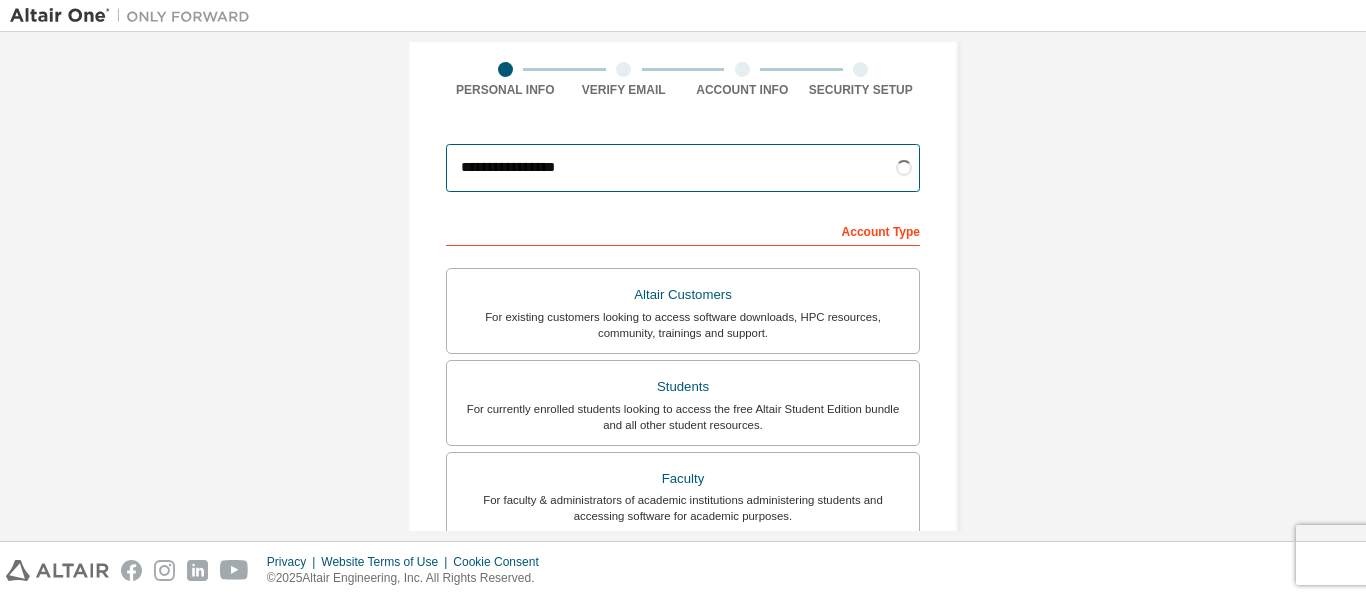 scroll, scrollTop: 147, scrollLeft: 0, axis: vertical 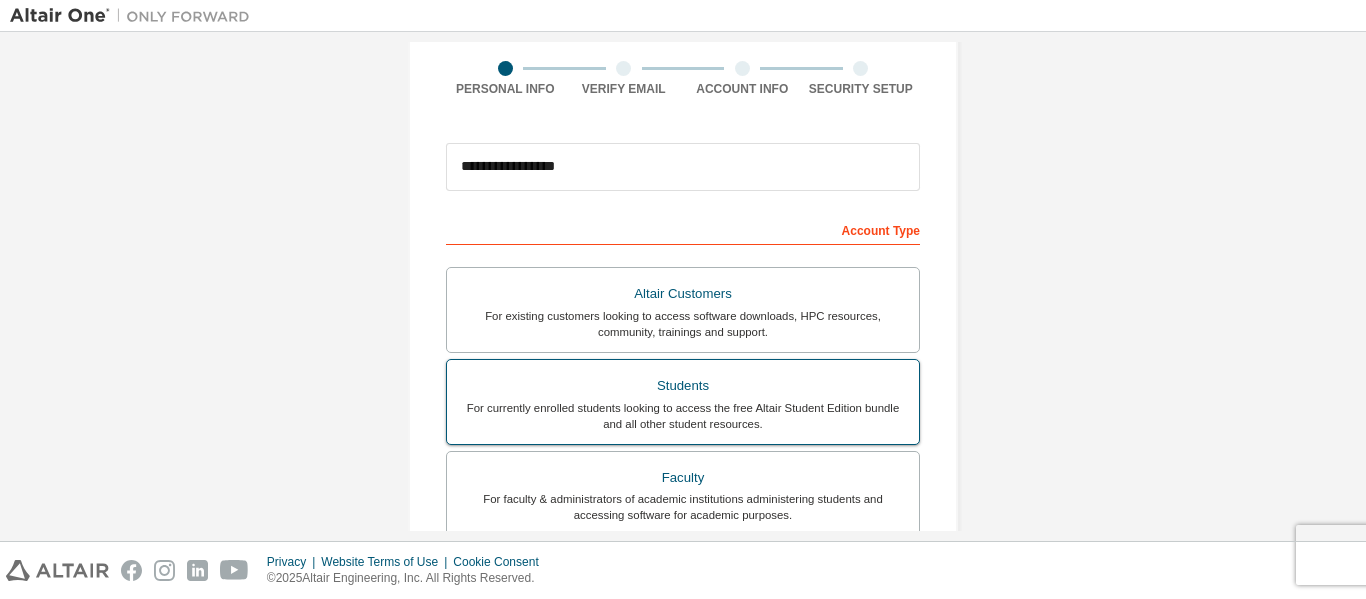 click on "Students" at bounding box center [683, 386] 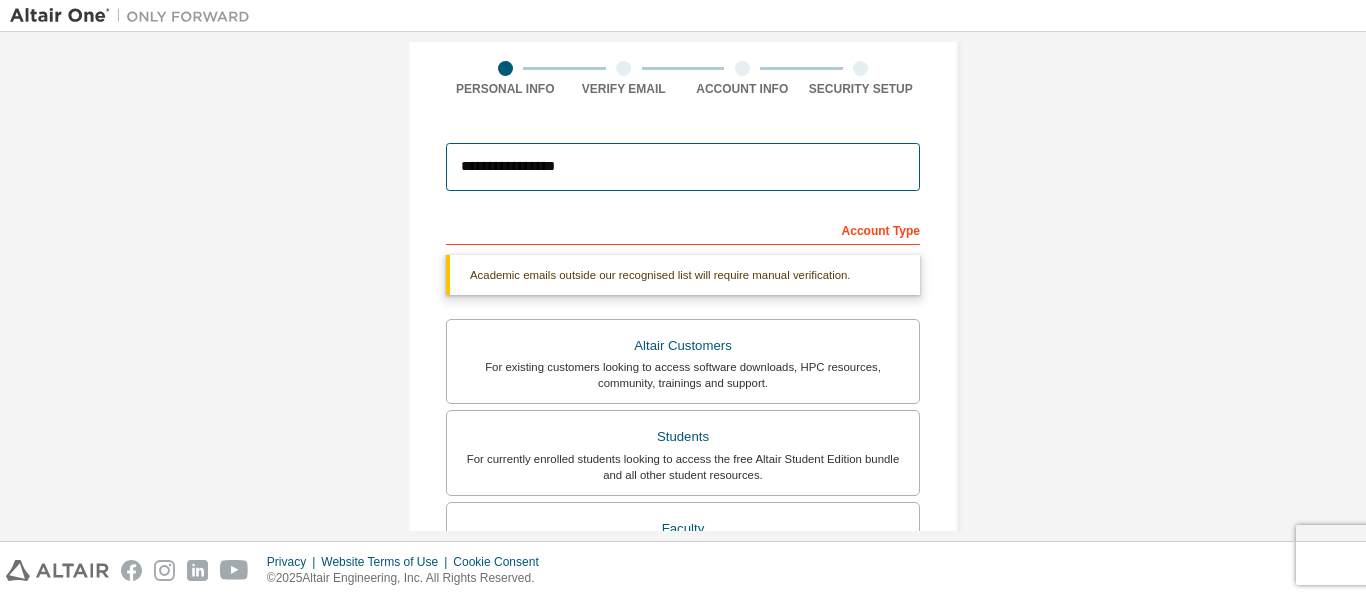 click on "**********" at bounding box center (683, 167) 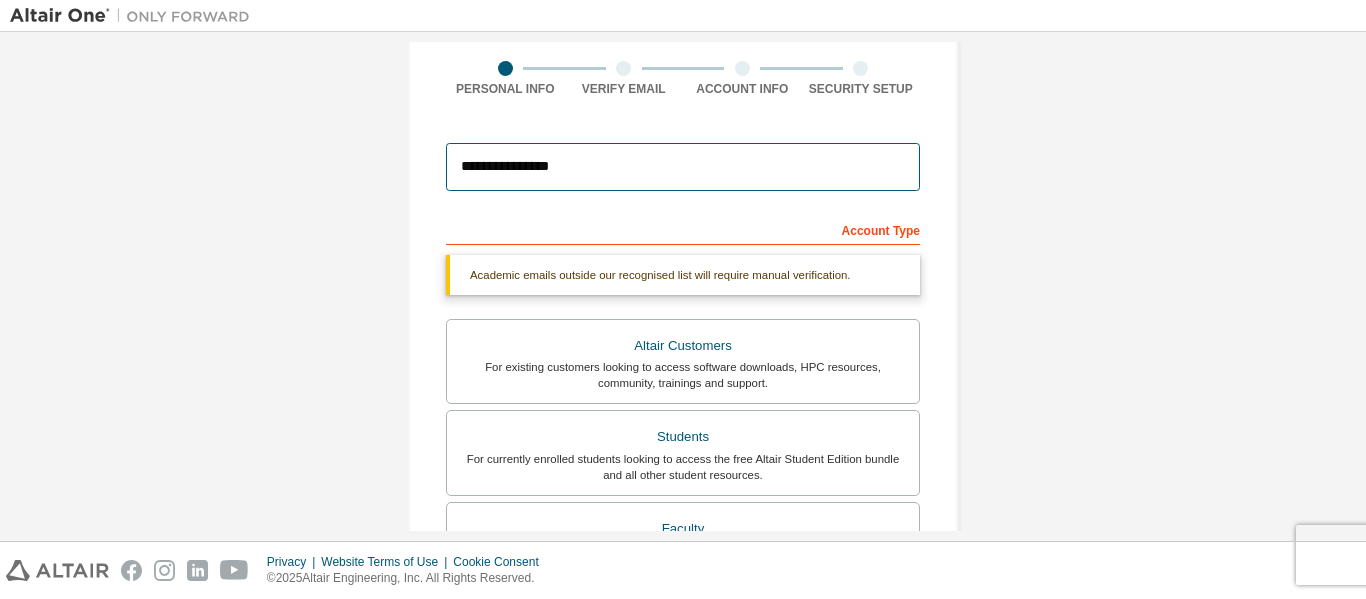 click on "**********" at bounding box center (683, 167) 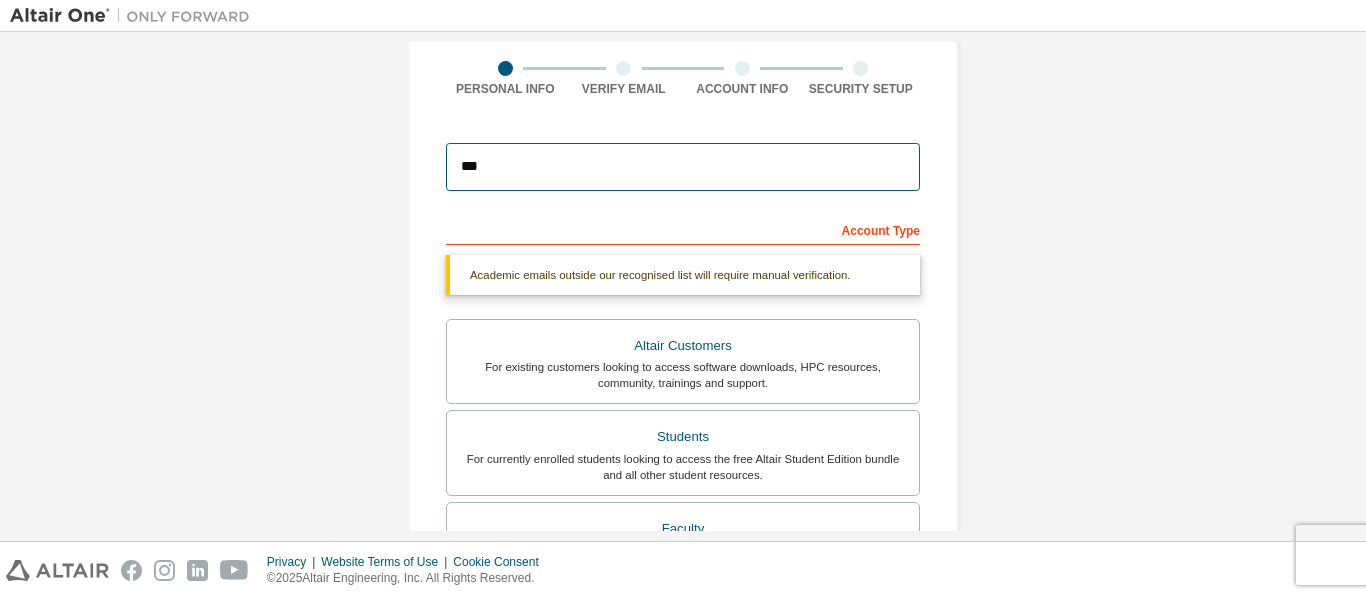 type on "**********" 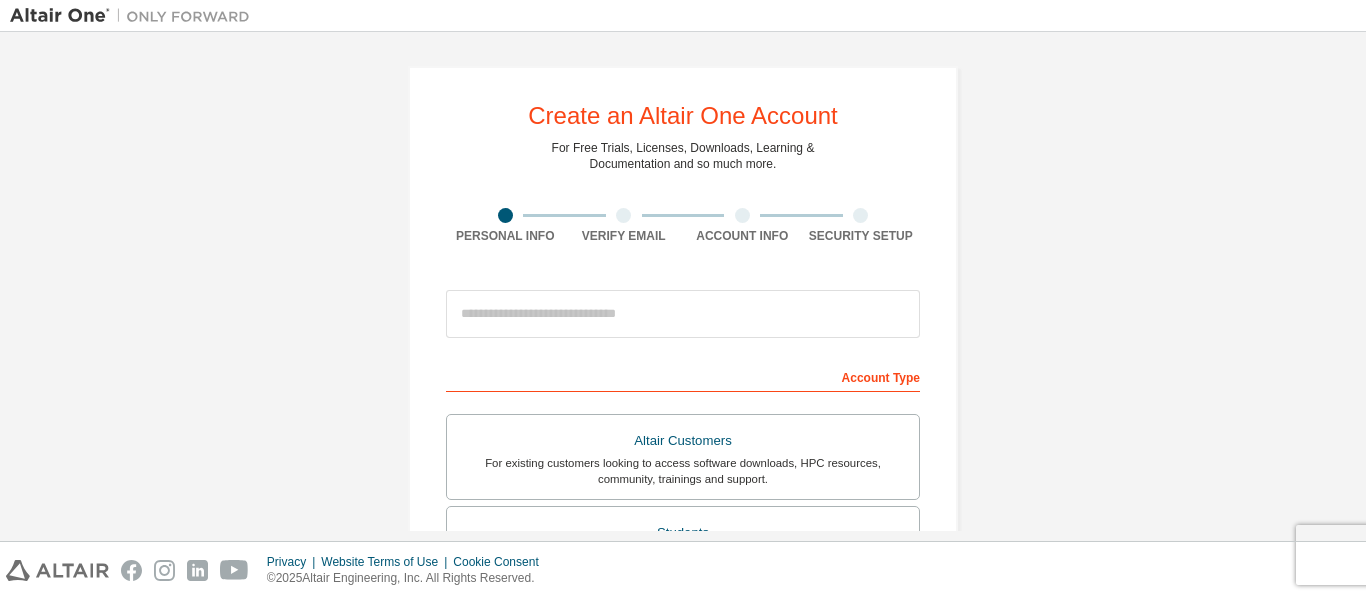 scroll, scrollTop: 0, scrollLeft: 0, axis: both 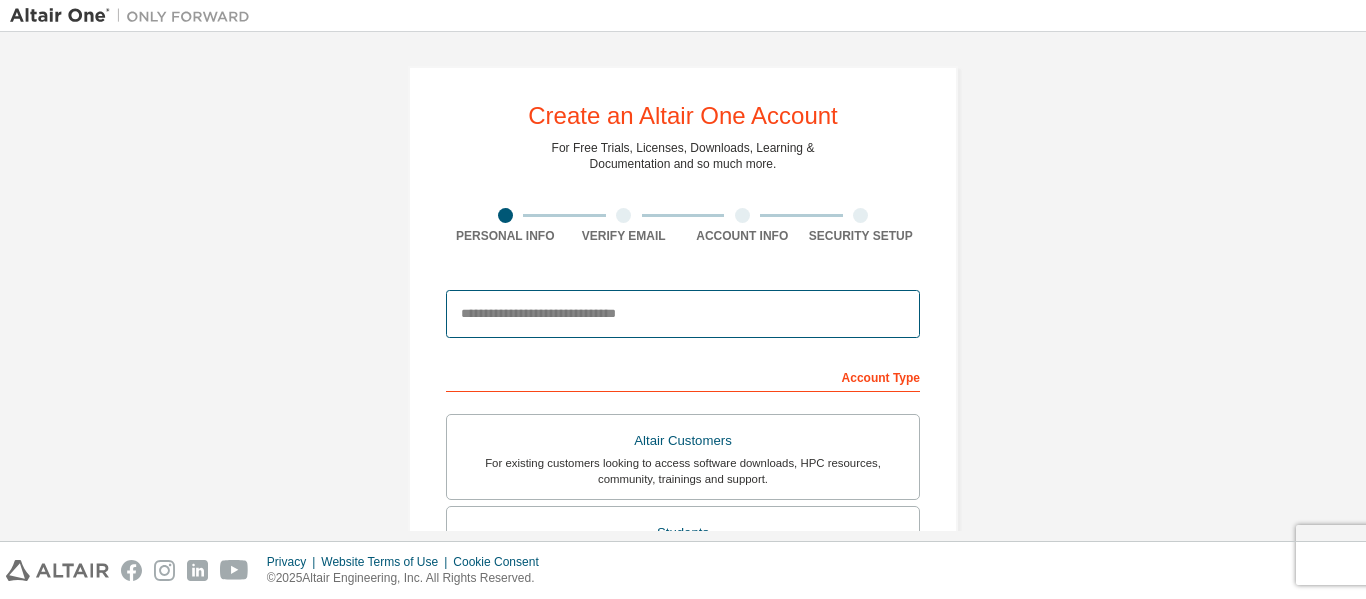 click at bounding box center (683, 314) 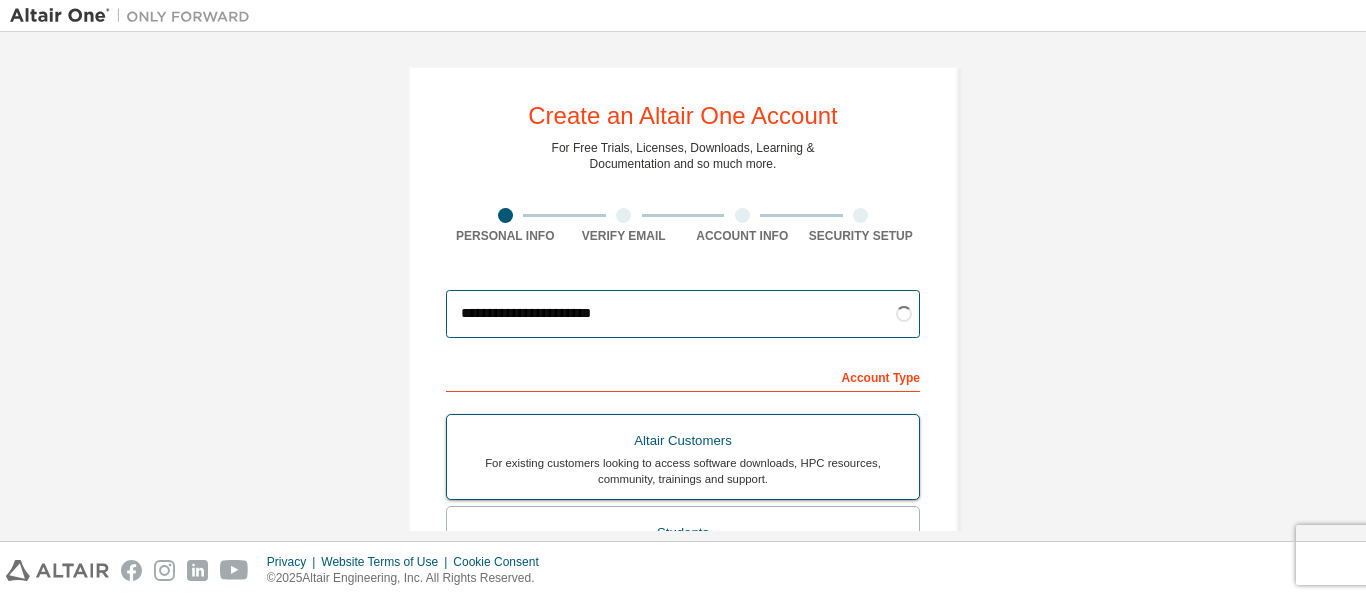 type on "**********" 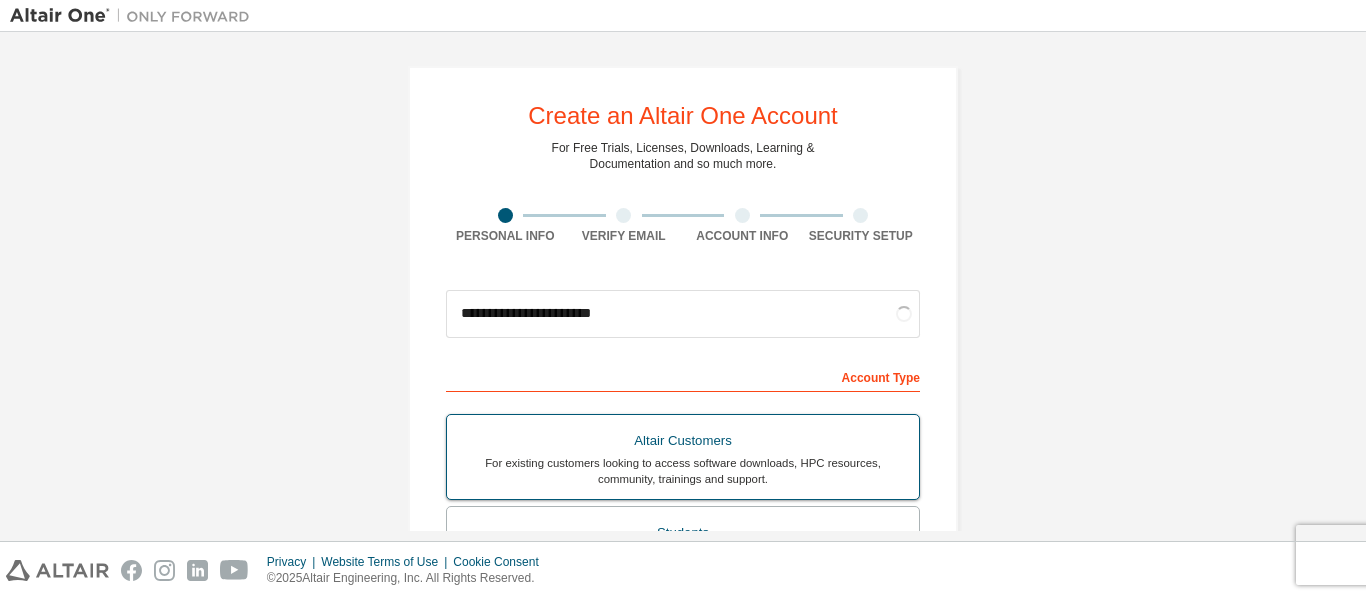click on "For existing customers looking to access software downloads, HPC resources, community, trainings and support." at bounding box center (683, 471) 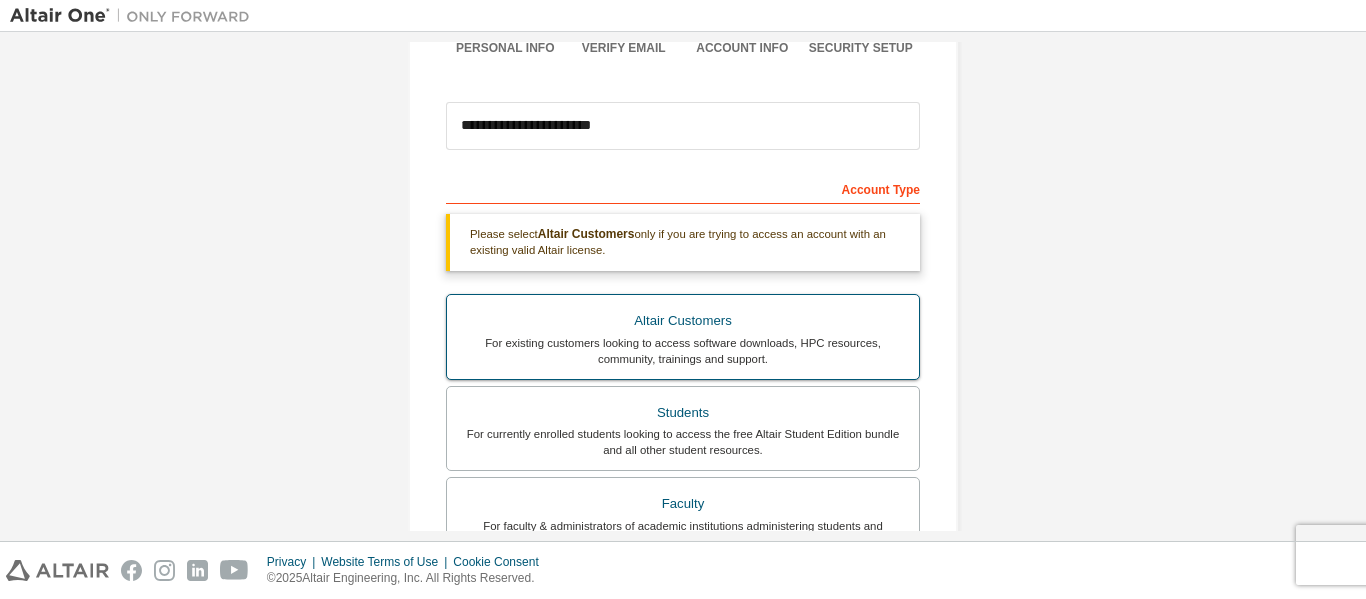 scroll, scrollTop: 191, scrollLeft: 0, axis: vertical 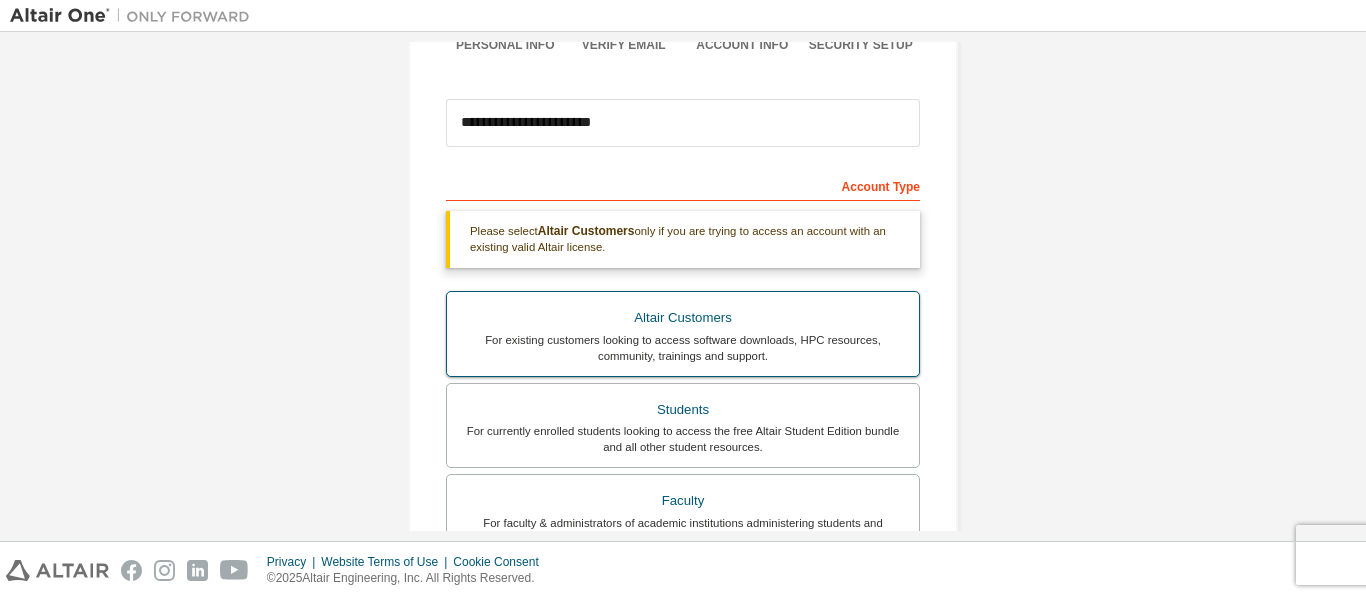 click on "For currently enrolled students looking to access the free Altair Student Edition bundle and all other student resources." at bounding box center [683, 439] 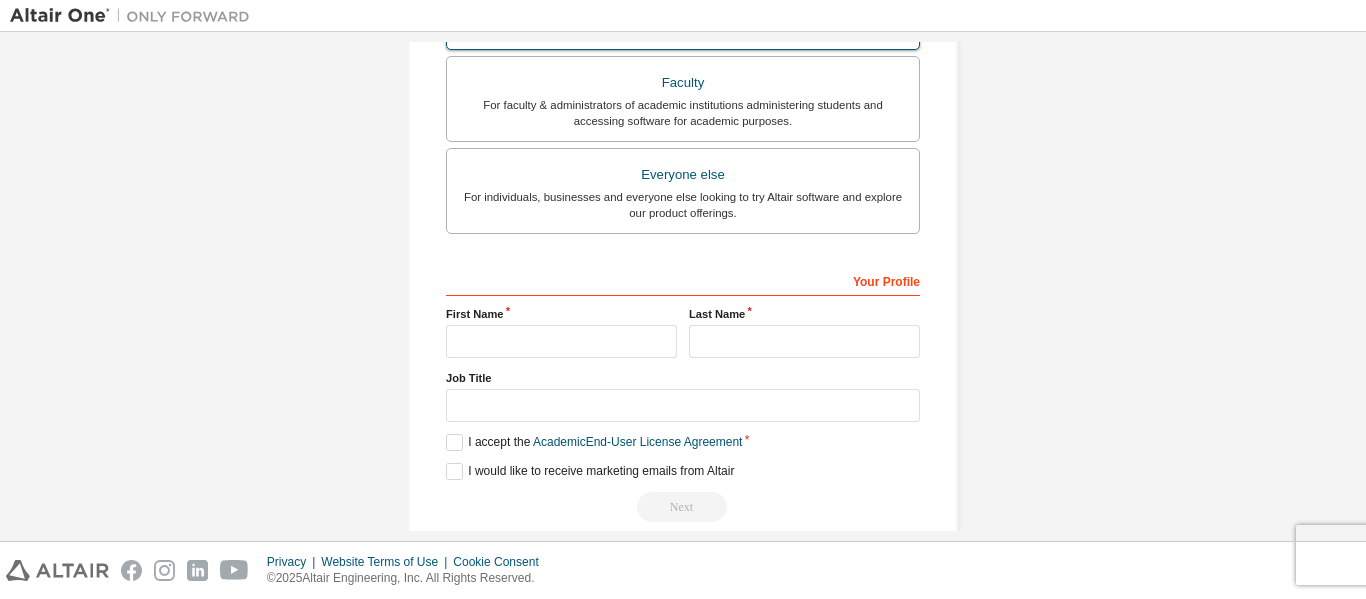 scroll, scrollTop: 622, scrollLeft: 0, axis: vertical 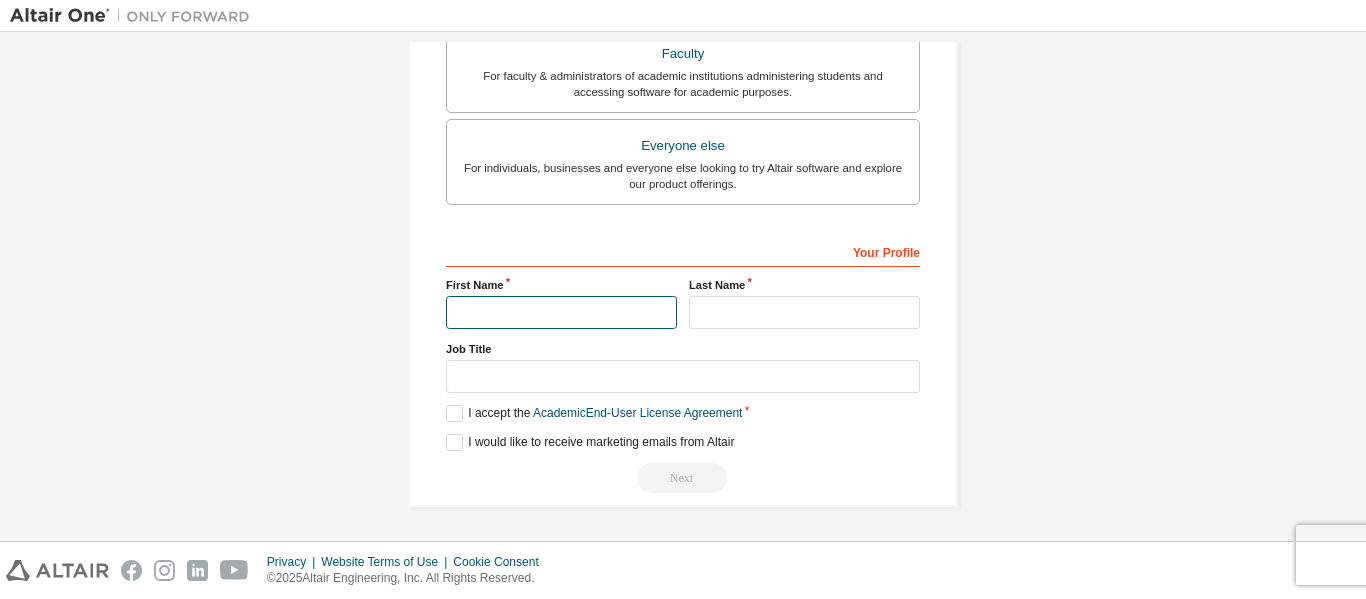 click at bounding box center (561, 312) 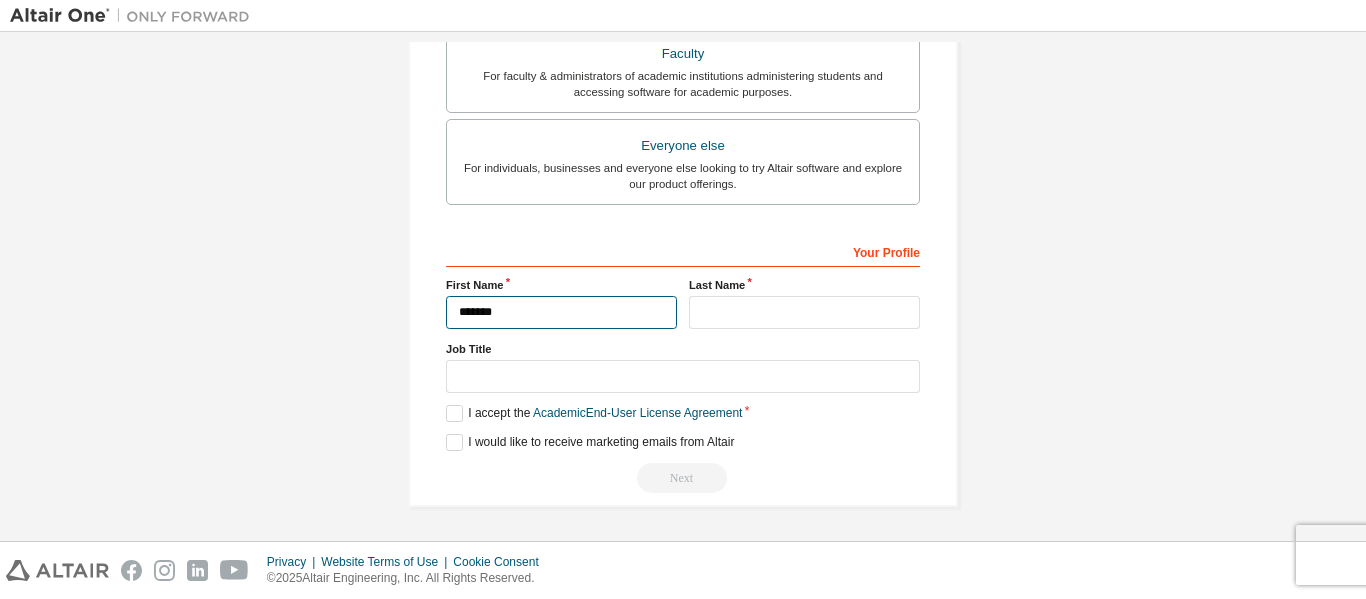 type on "*******" 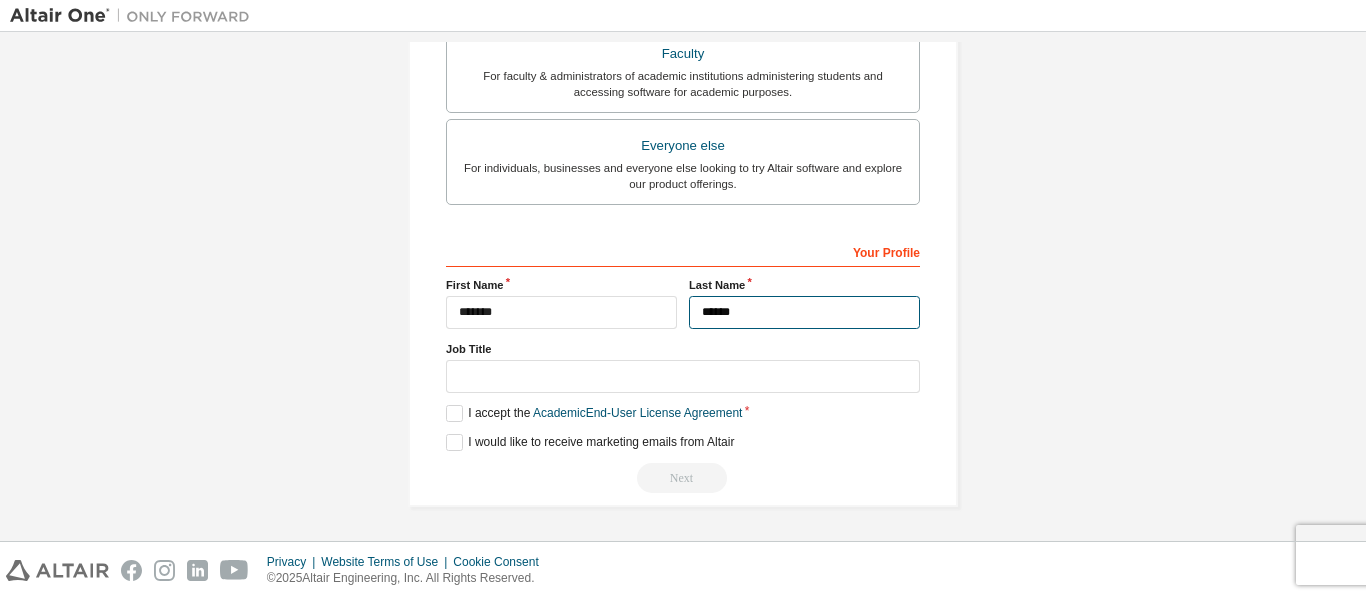 type on "******" 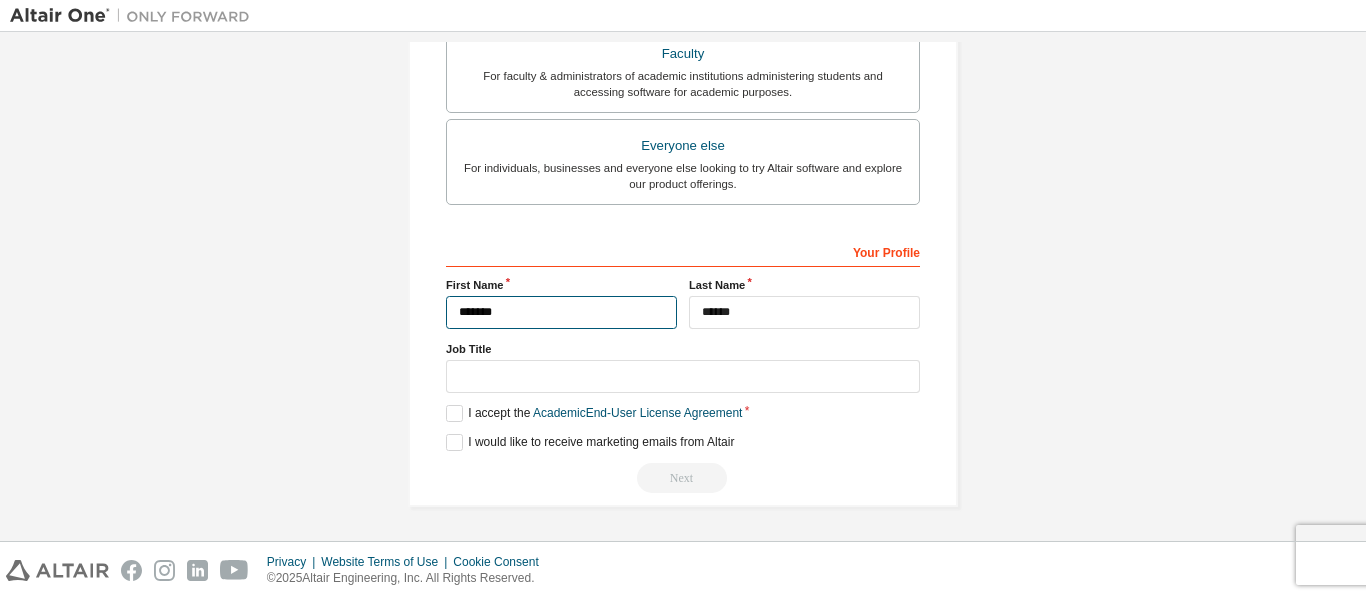 click on "*******" at bounding box center (561, 312) 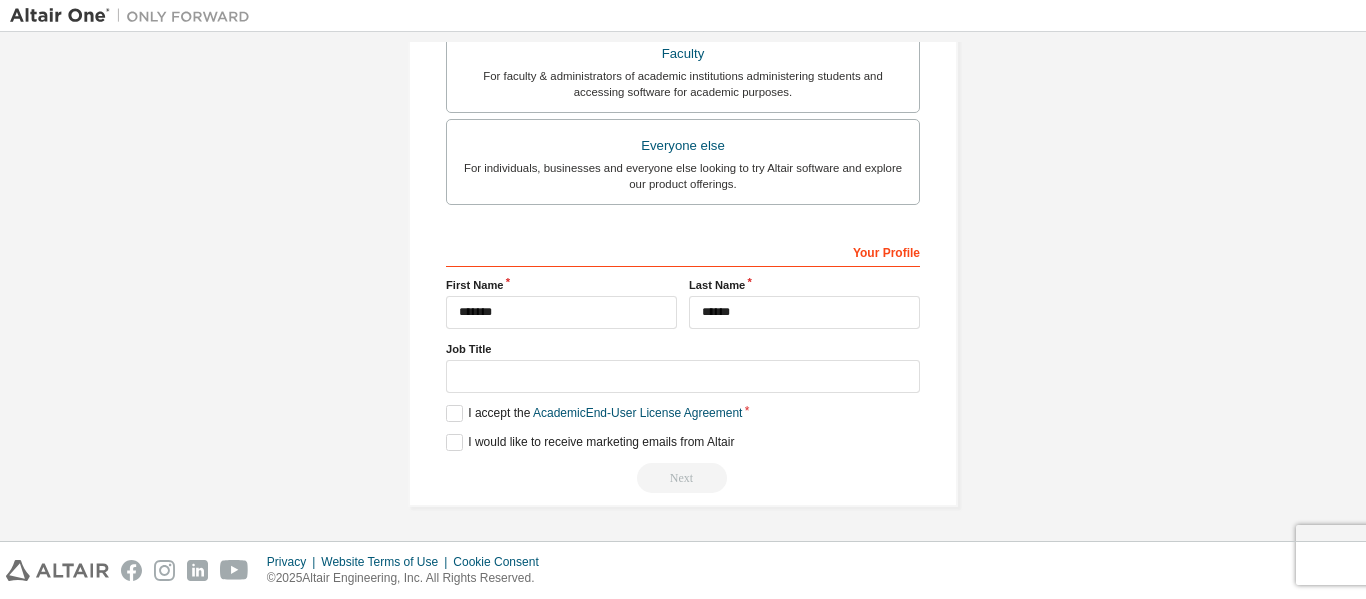 drag, startPoint x: 583, startPoint y: 285, endPoint x: 540, endPoint y: 325, distance: 58.728188 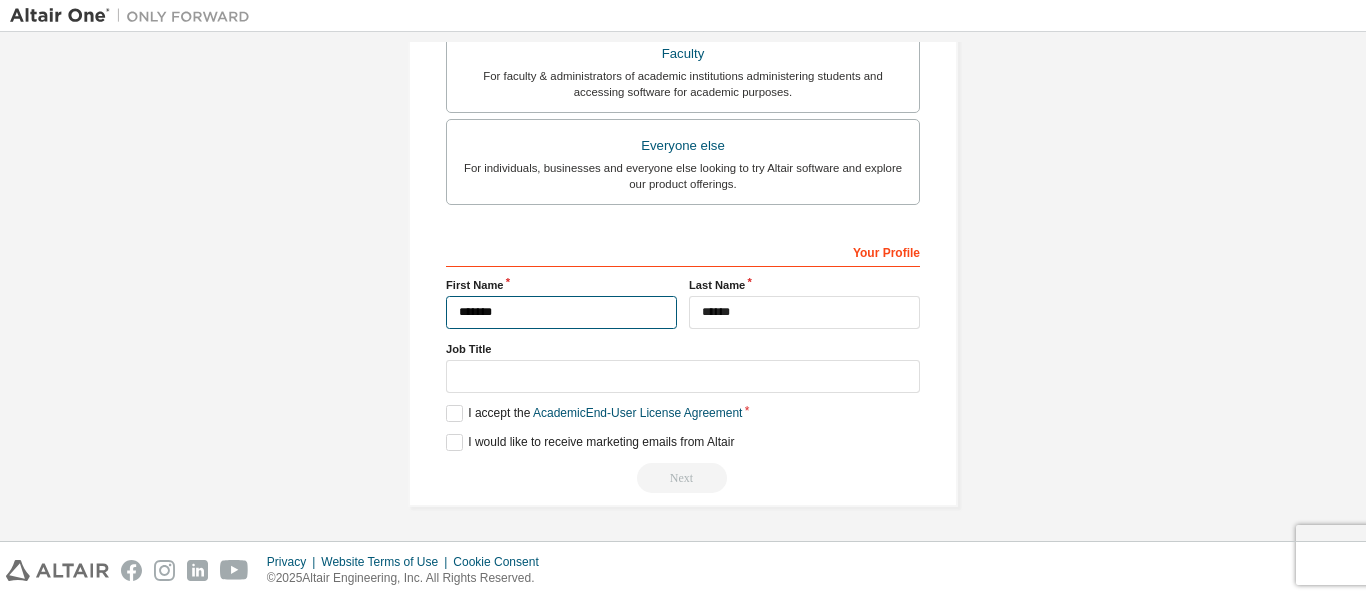 click on "*******" at bounding box center (561, 312) 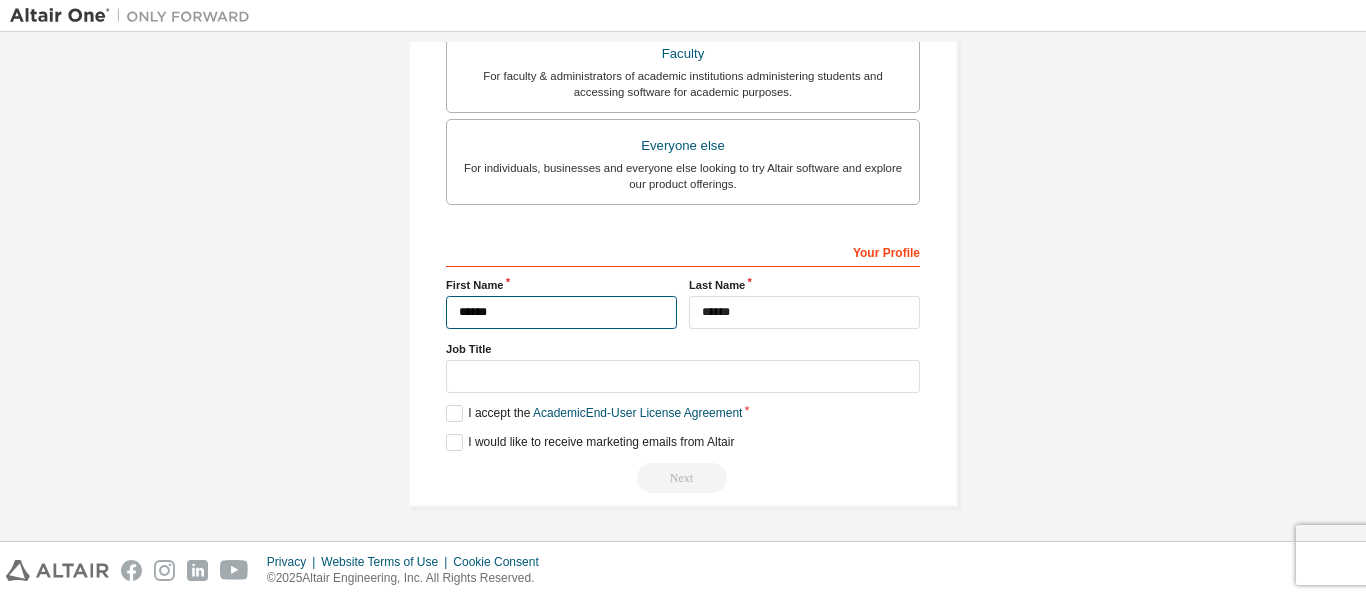 type on "*******" 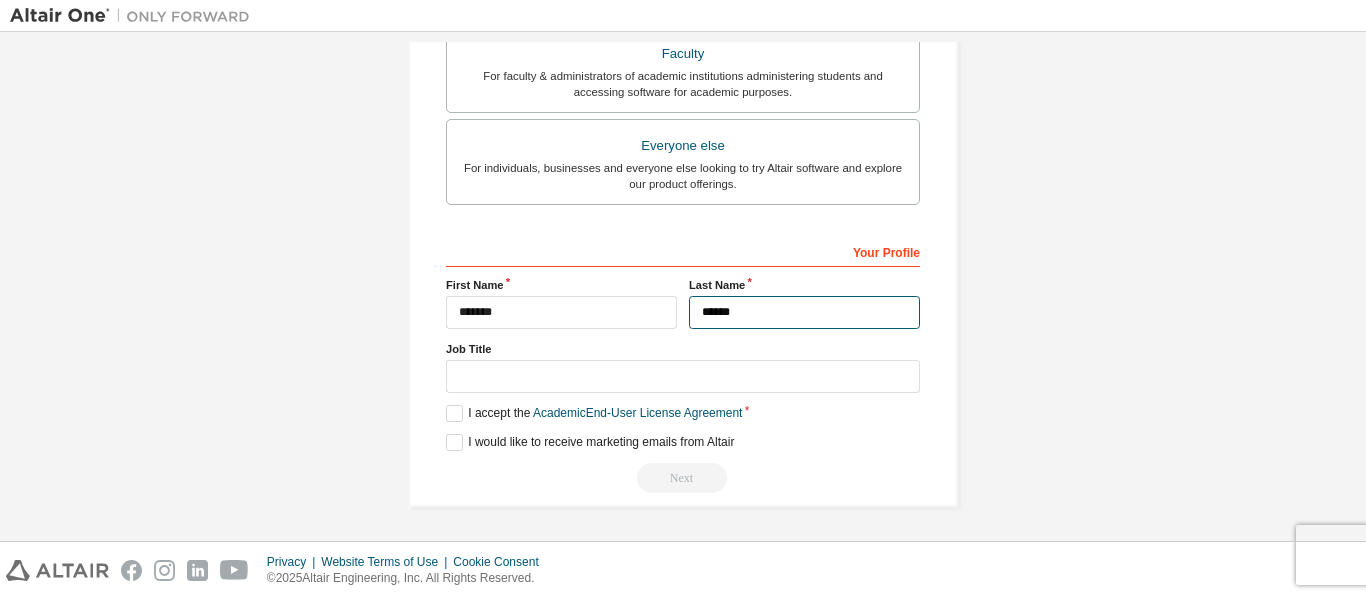 click on "******" at bounding box center (804, 312) 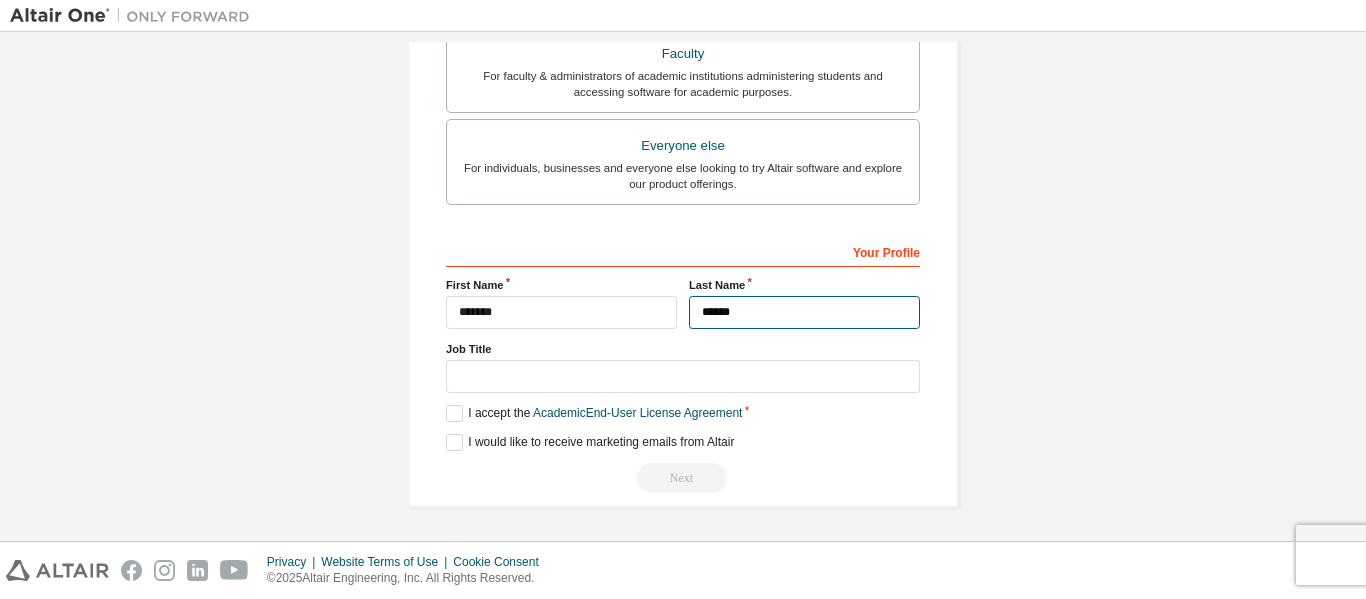 type on "******" 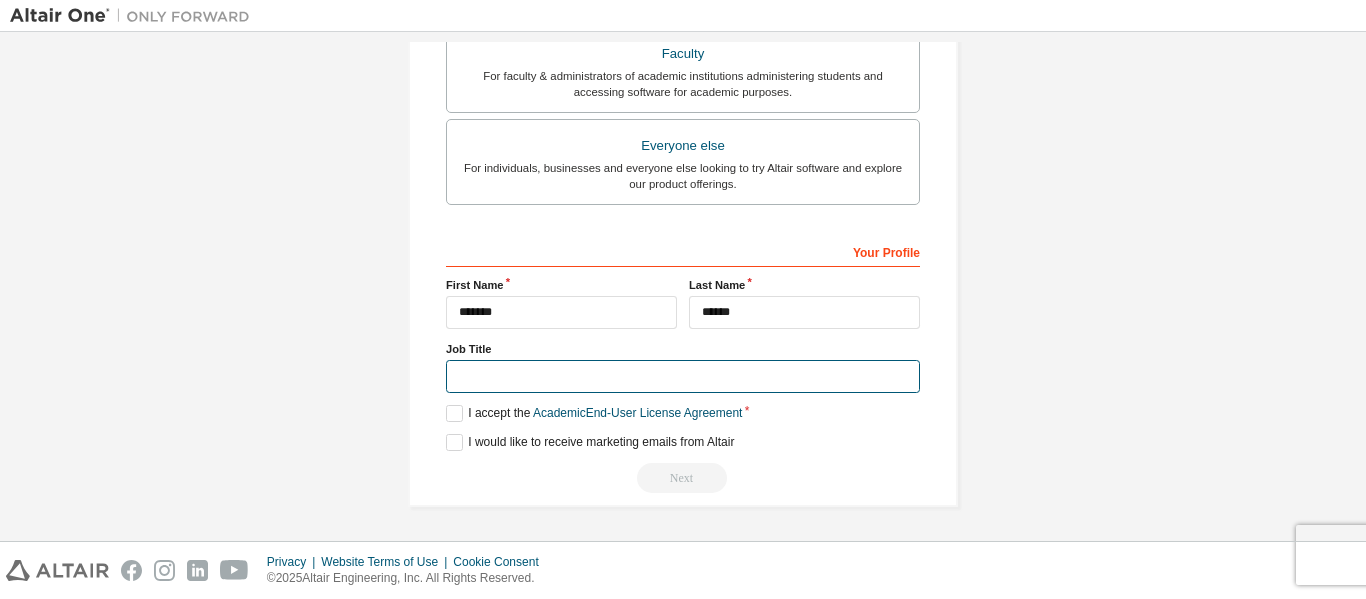 click at bounding box center [683, 376] 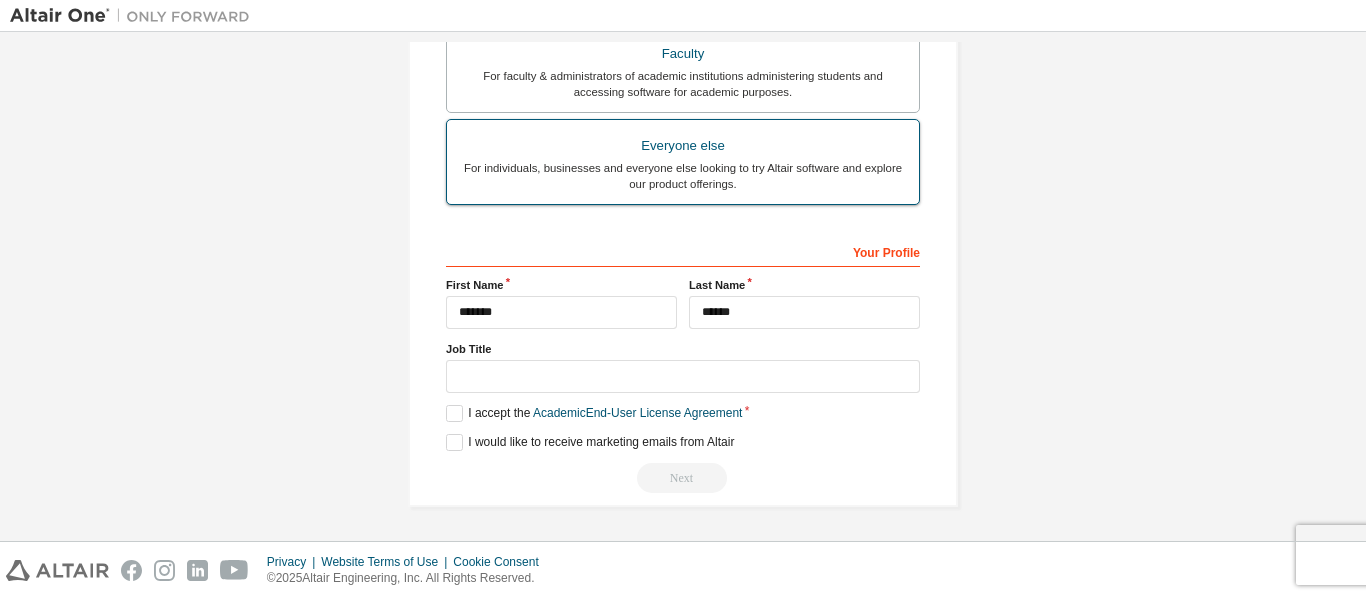 click on "For individuals, businesses and everyone else looking to try Altair software and explore our product offerings." at bounding box center [683, 176] 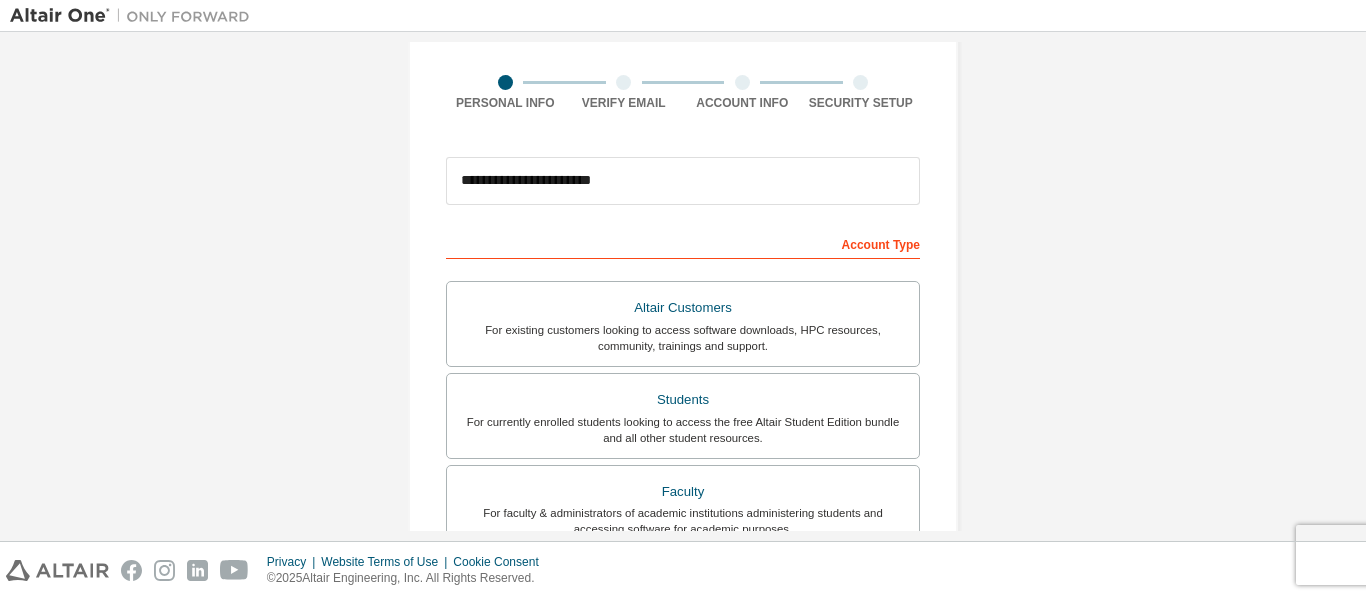scroll, scrollTop: 132, scrollLeft: 0, axis: vertical 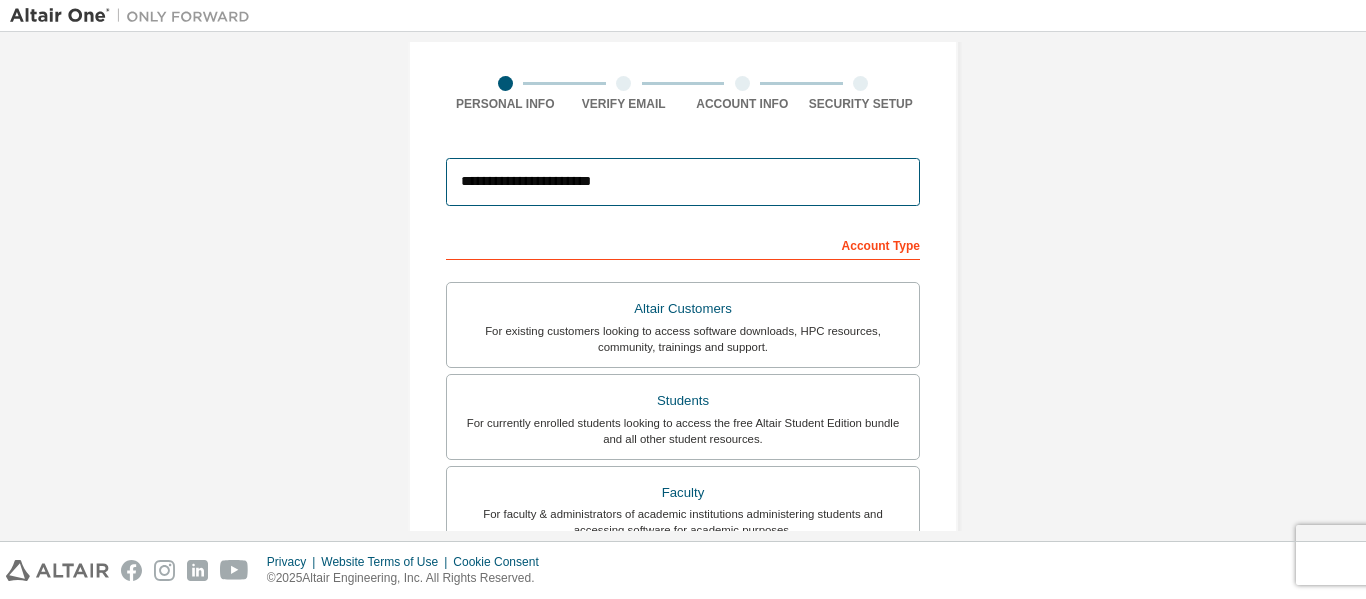 click on "**********" at bounding box center [683, 182] 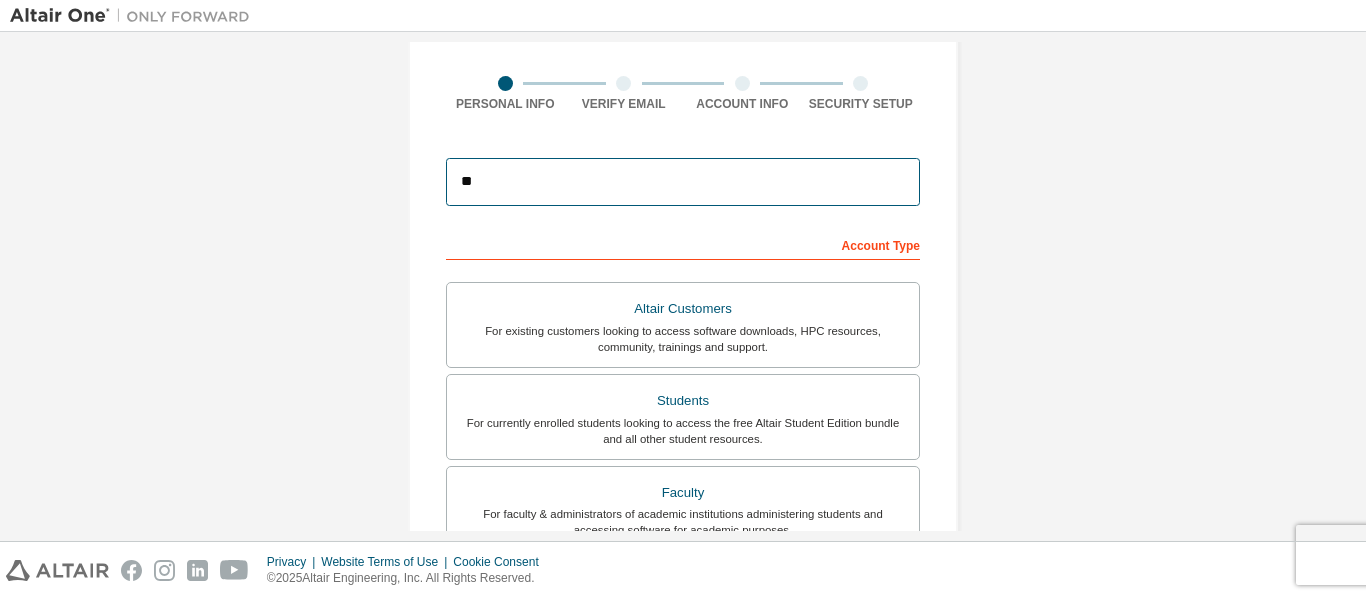 type on "**********" 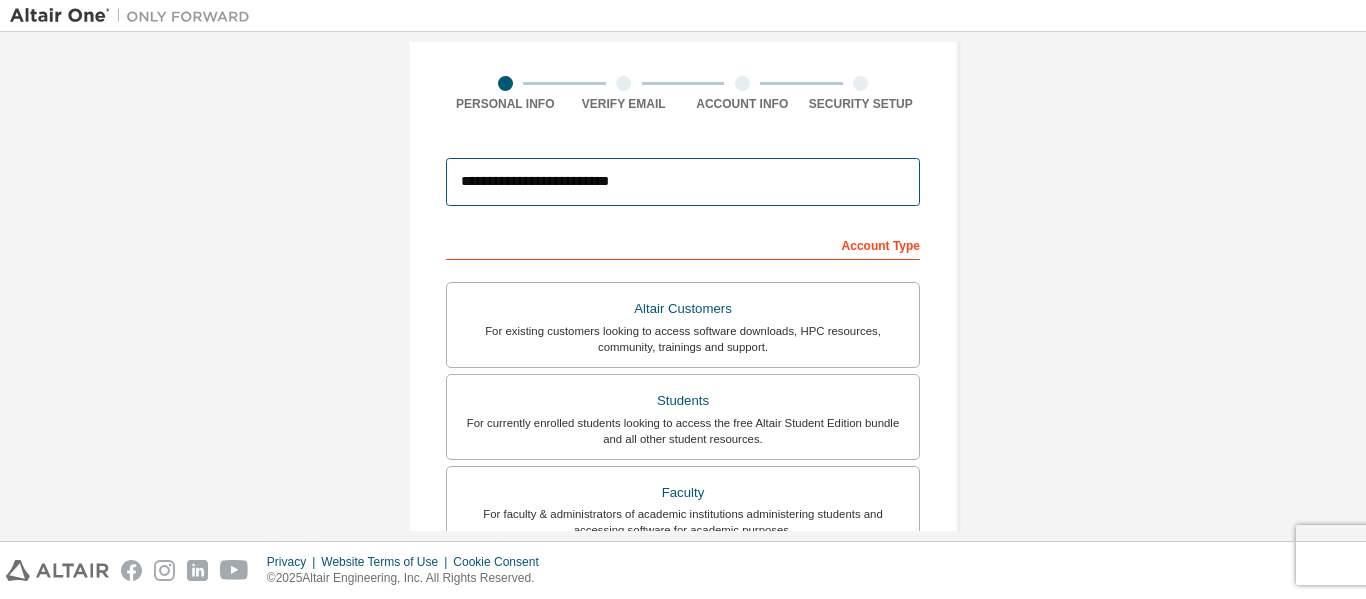 click on "**********" at bounding box center (683, 182) 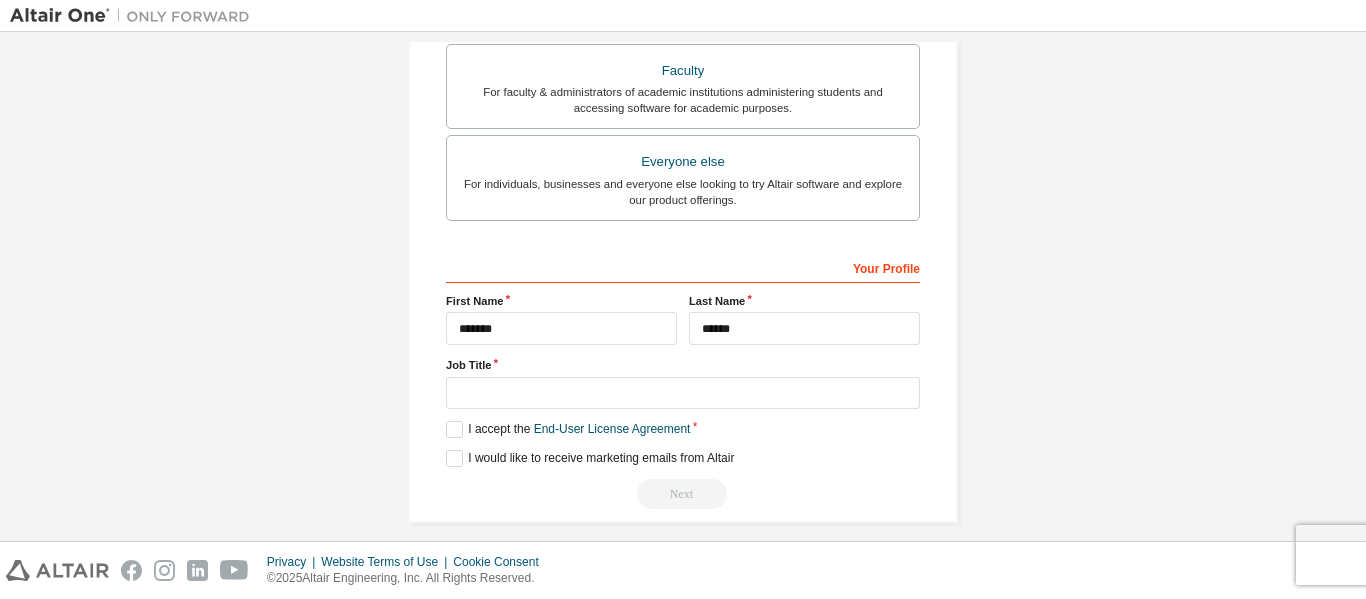scroll, scrollTop: 570, scrollLeft: 0, axis: vertical 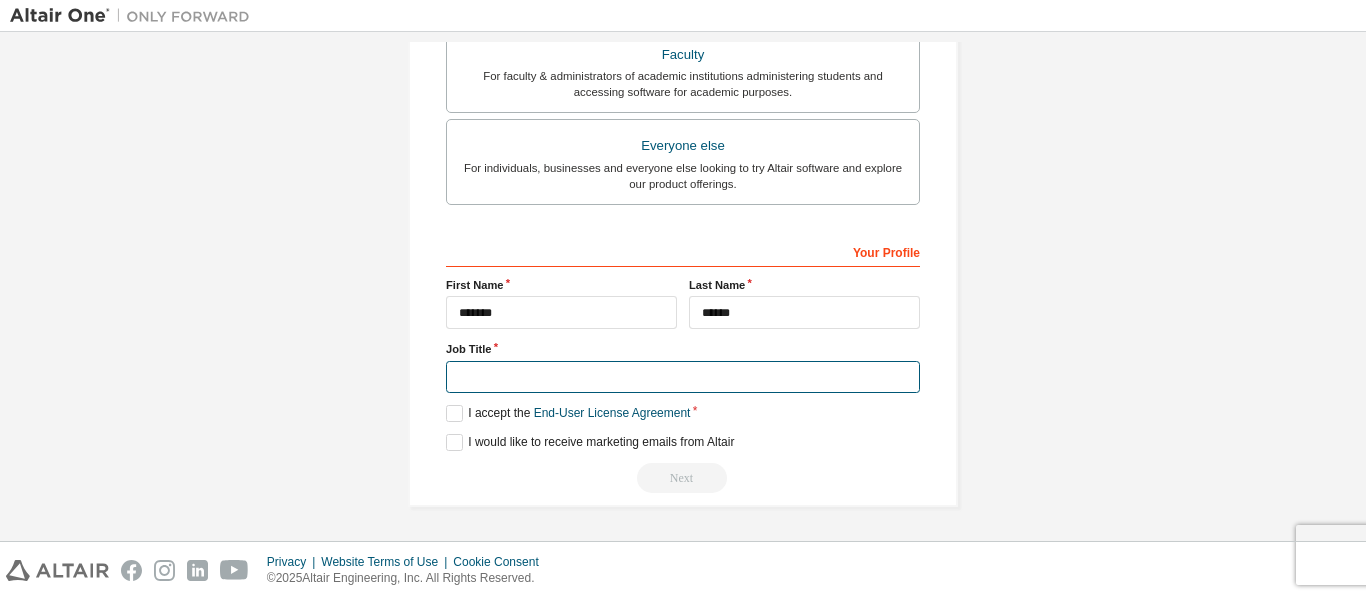 click at bounding box center [683, 377] 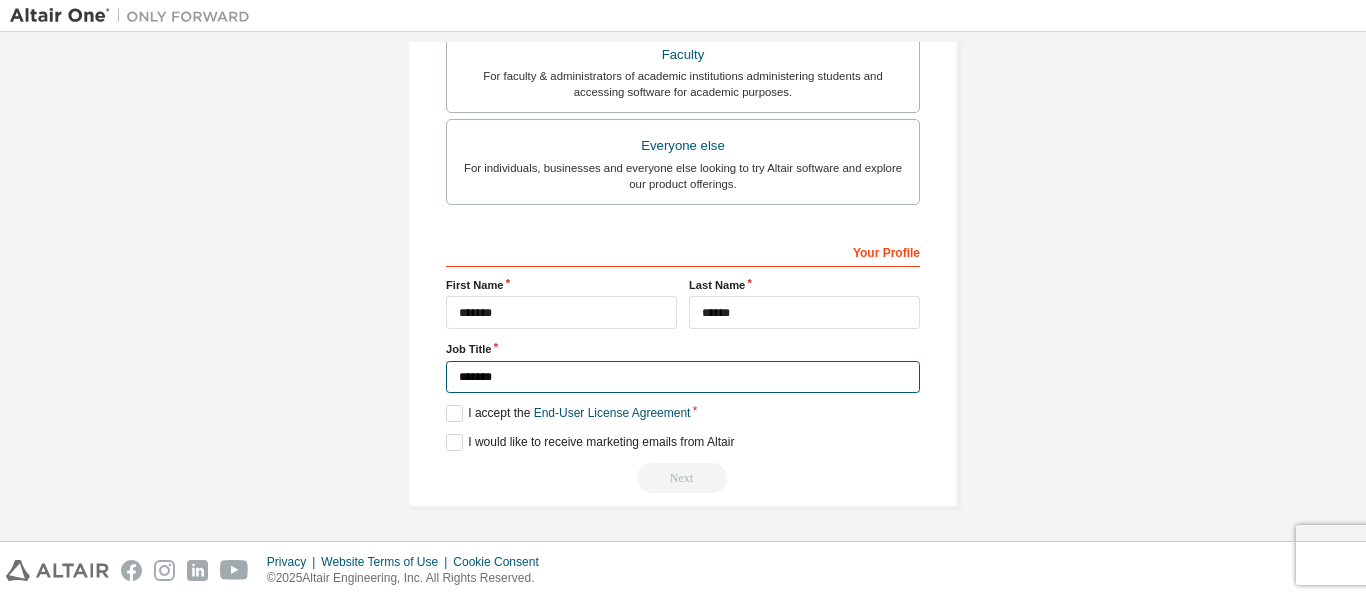 type on "*******" 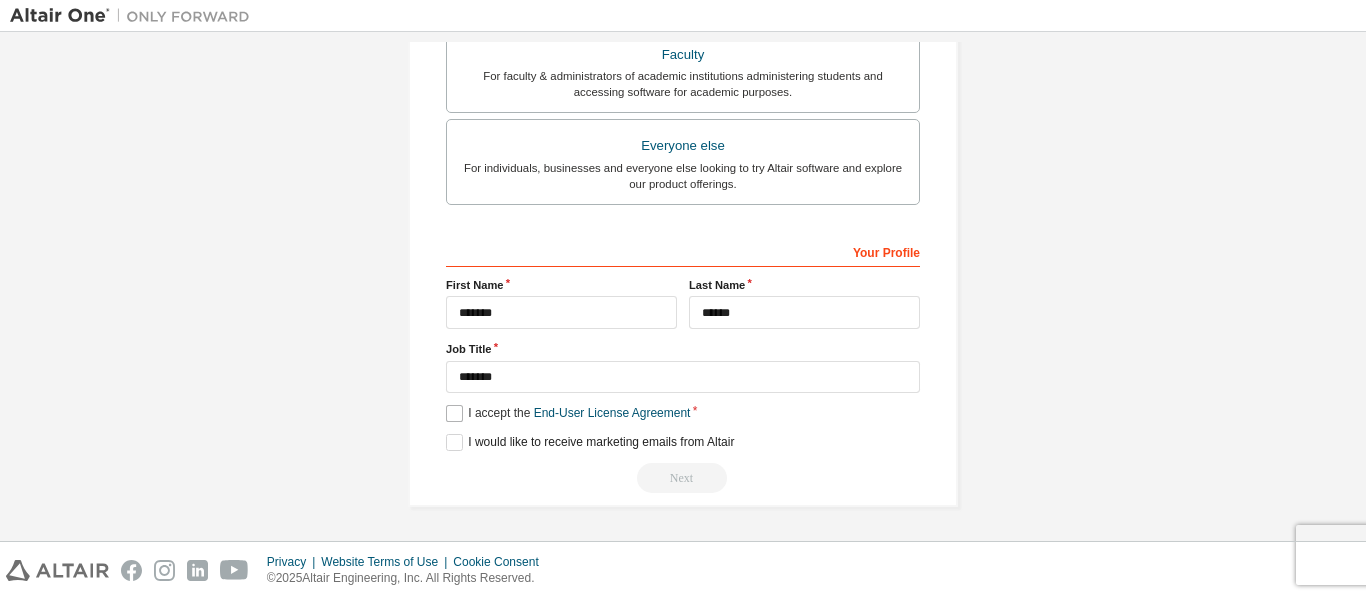 drag, startPoint x: 436, startPoint y: 414, endPoint x: 454, endPoint y: 413, distance: 18.027756 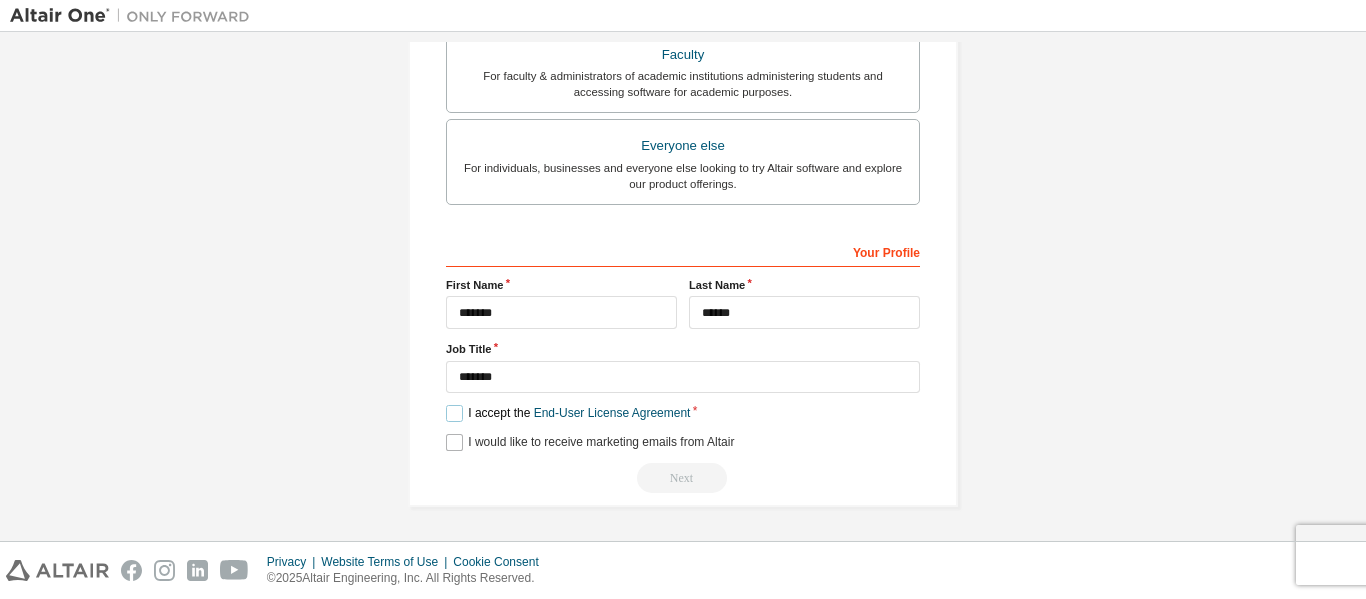 drag, startPoint x: 454, startPoint y: 413, endPoint x: 450, endPoint y: 445, distance: 32.24903 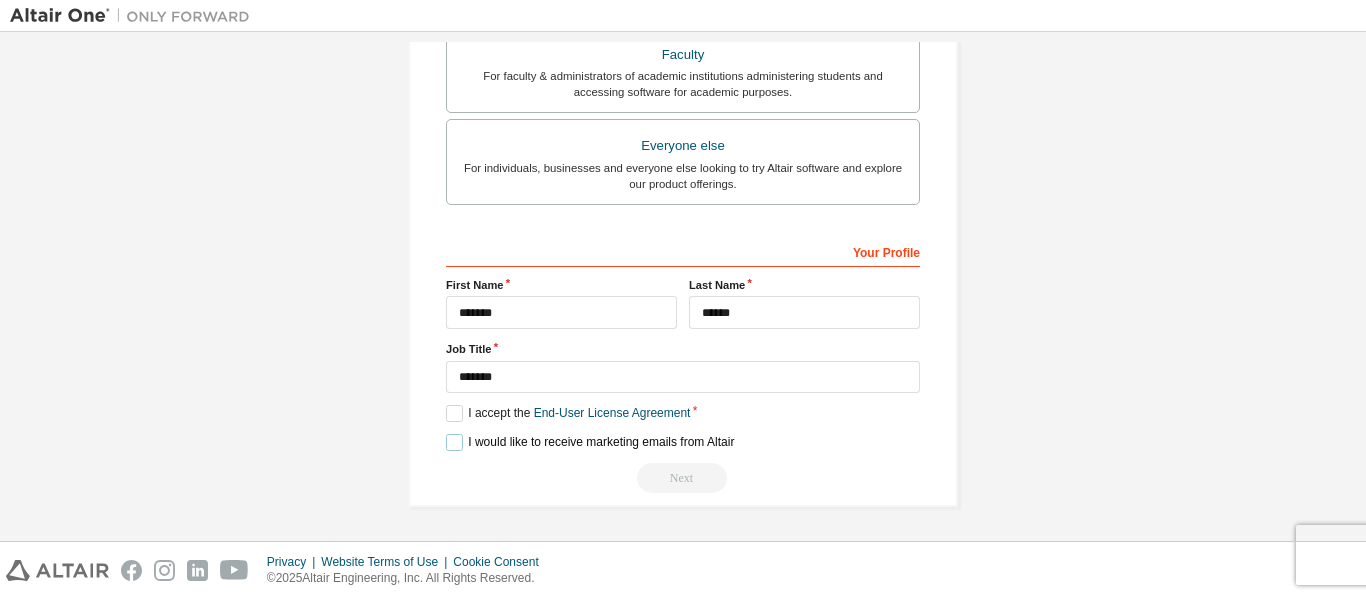 click on "I would like to receive marketing emails from Altair" at bounding box center [590, 442] 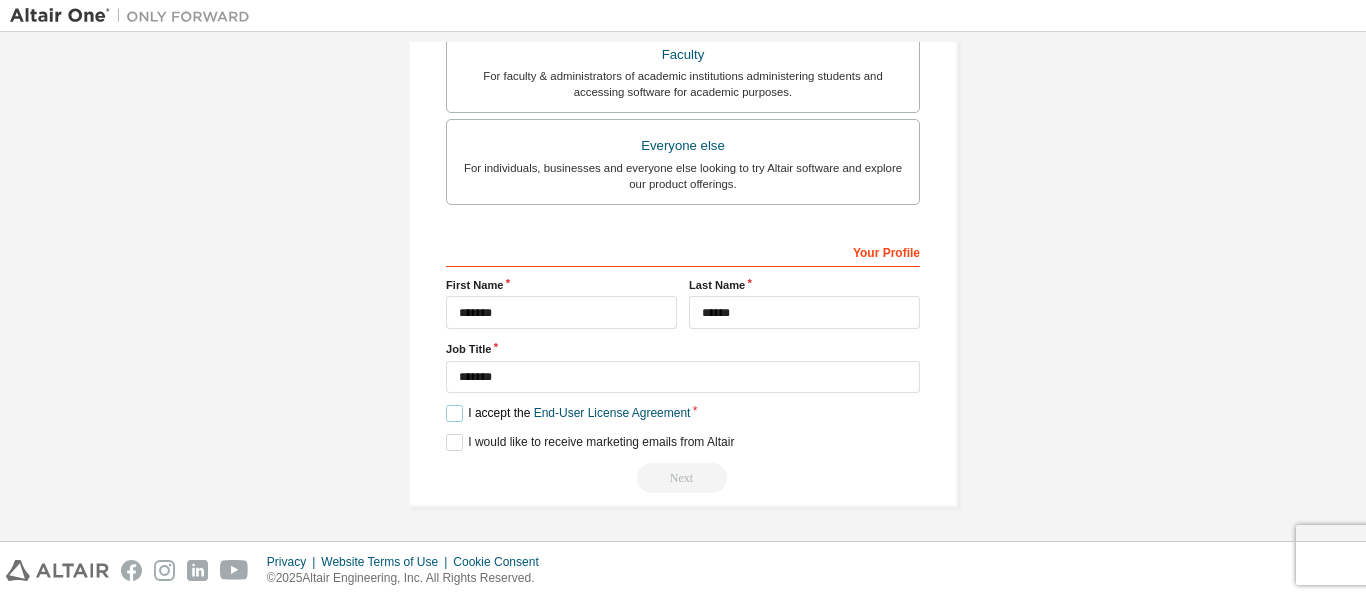 click on "I accept the    End-User License Agreement" at bounding box center (568, 413) 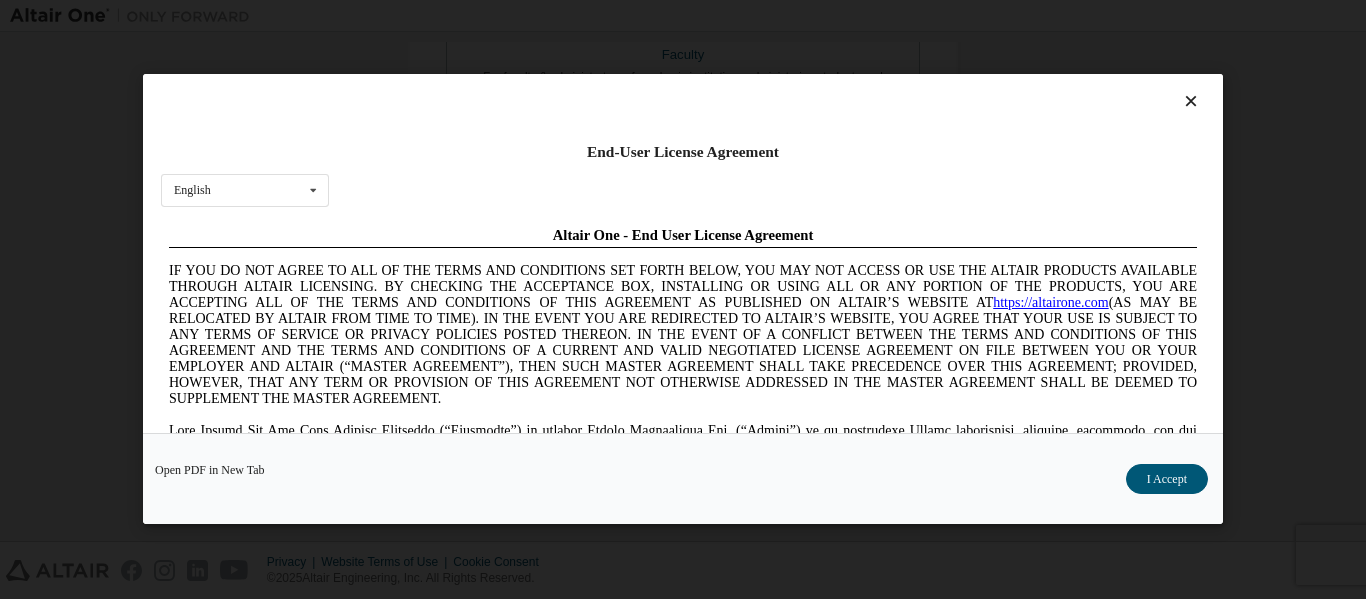 scroll, scrollTop: 0, scrollLeft: 0, axis: both 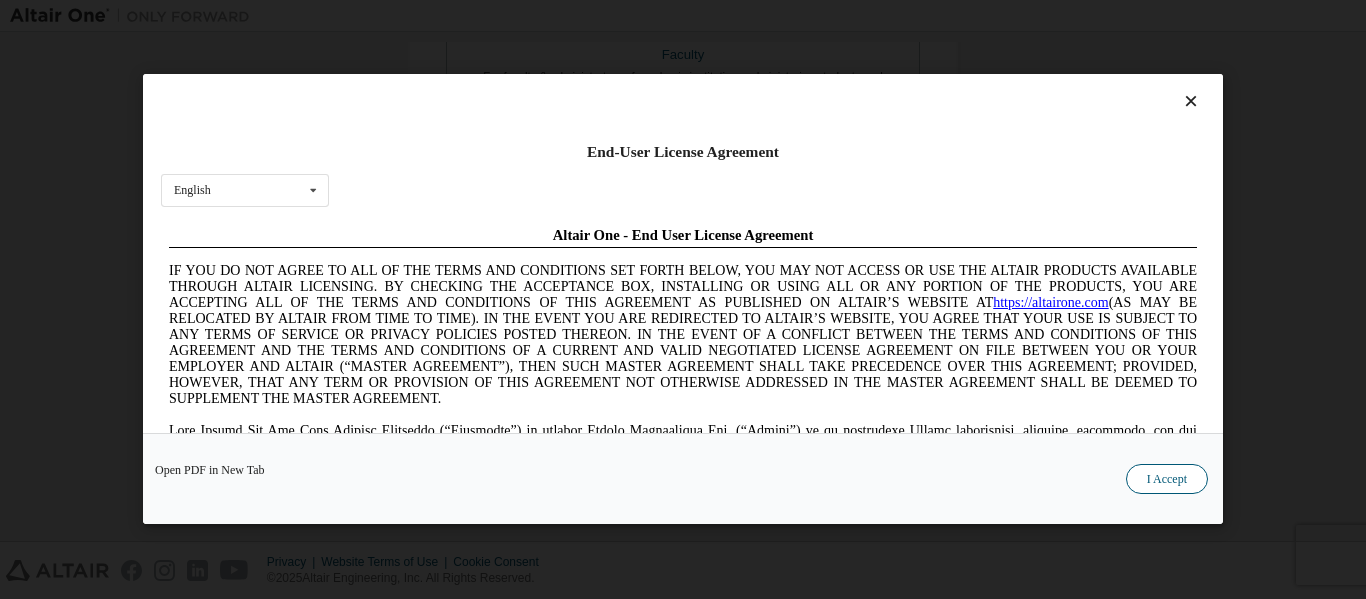 click on "I Accept" at bounding box center (1167, 480) 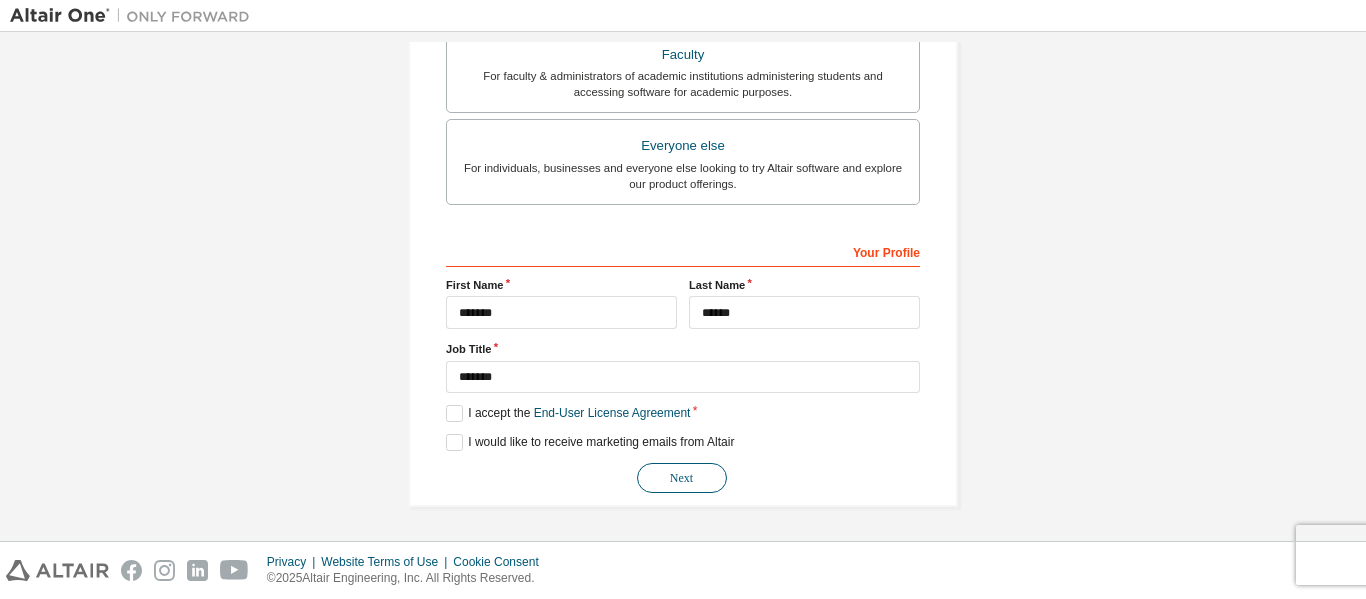 click on "Next" at bounding box center (682, 478) 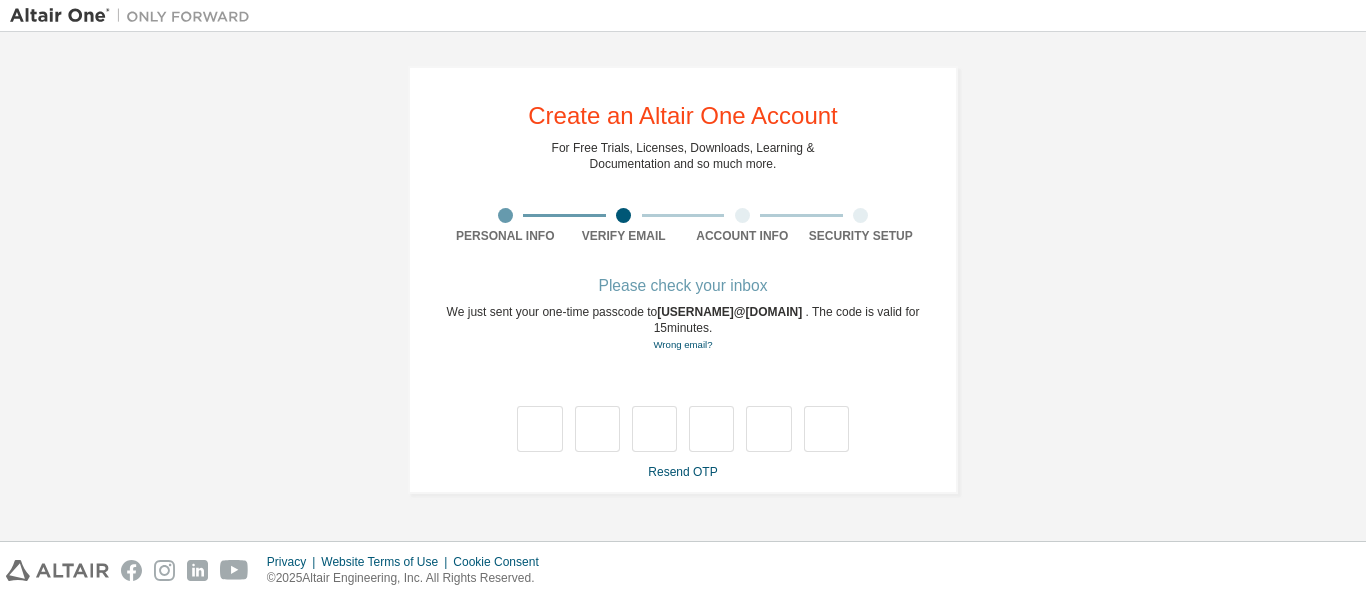 scroll, scrollTop: 0, scrollLeft: 0, axis: both 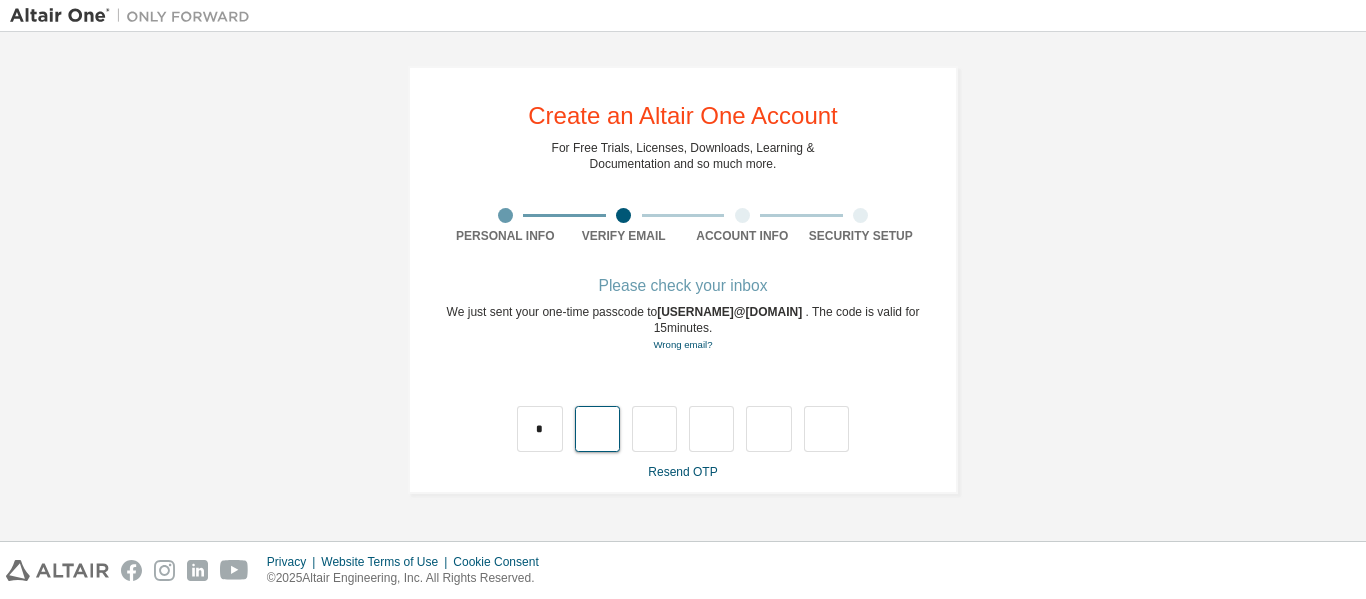 type on "*" 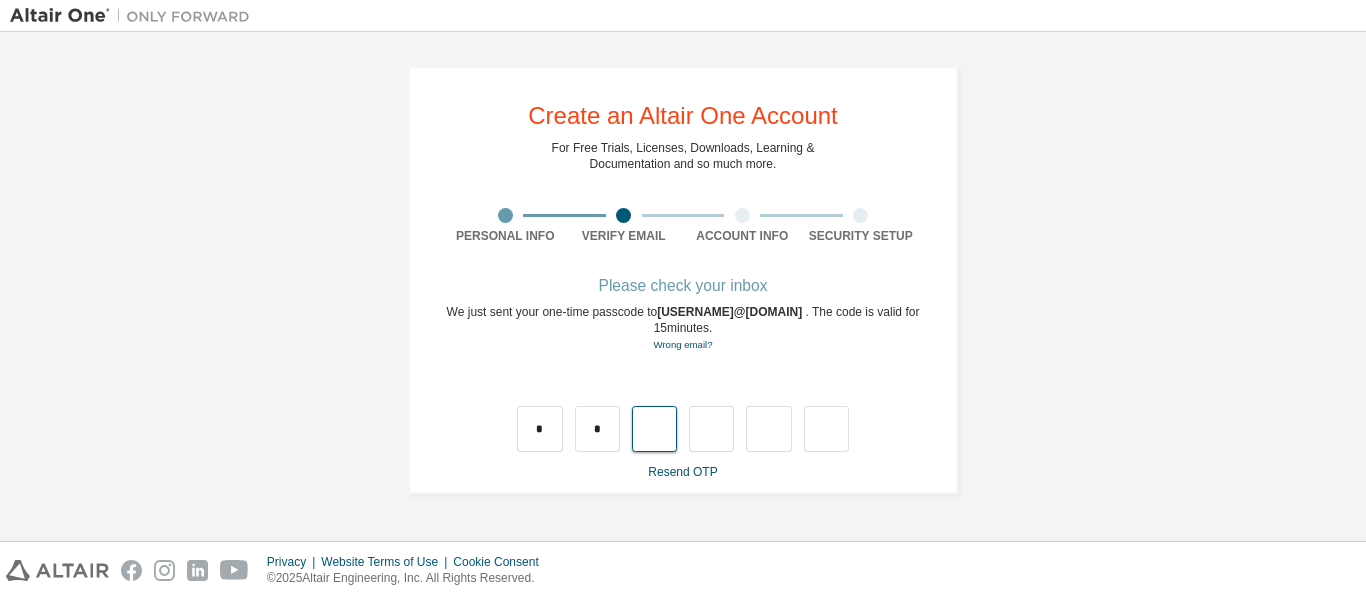 type on "*" 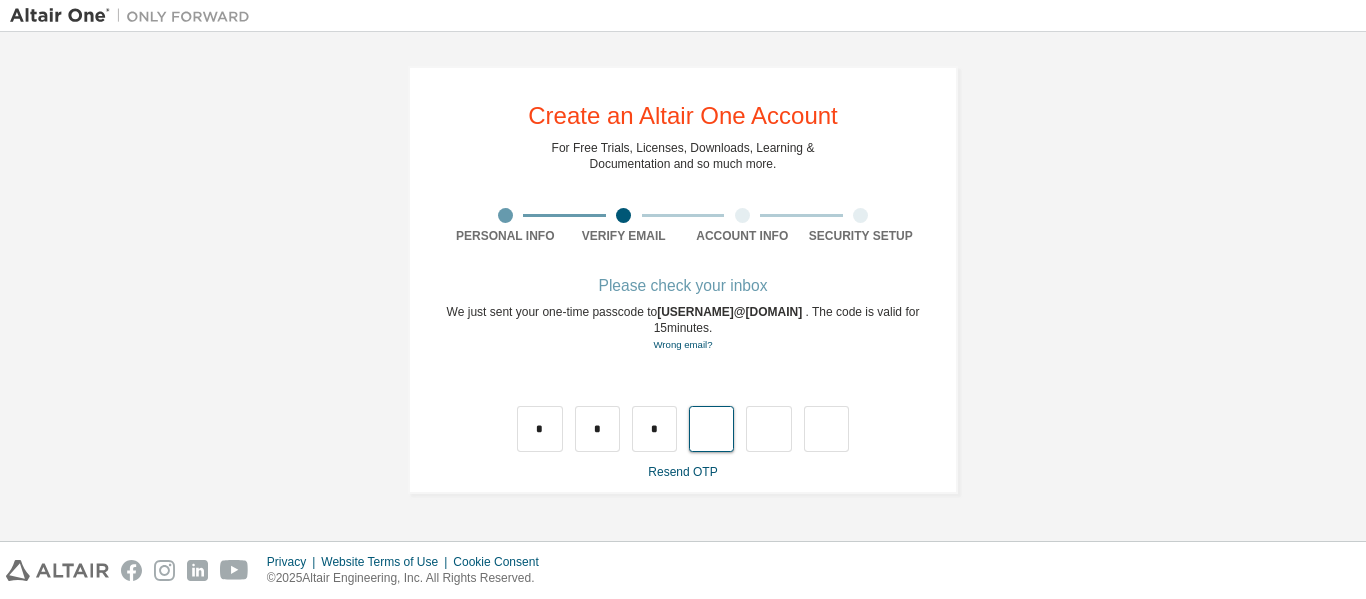 type on "*" 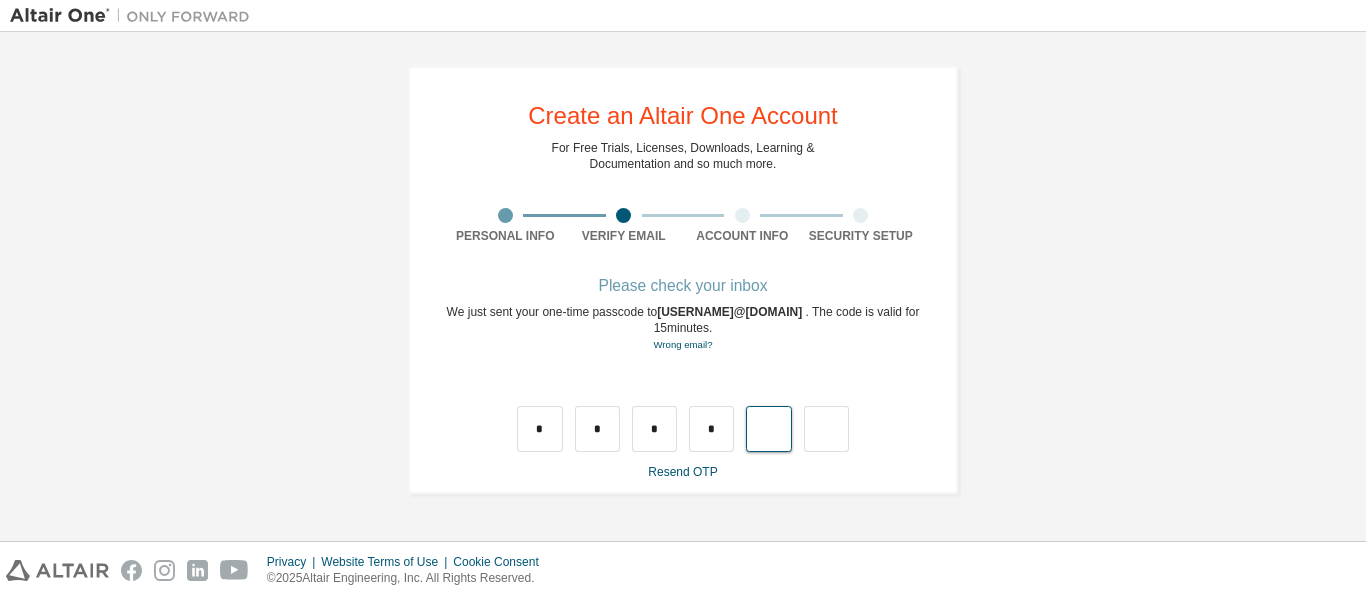 type on "*" 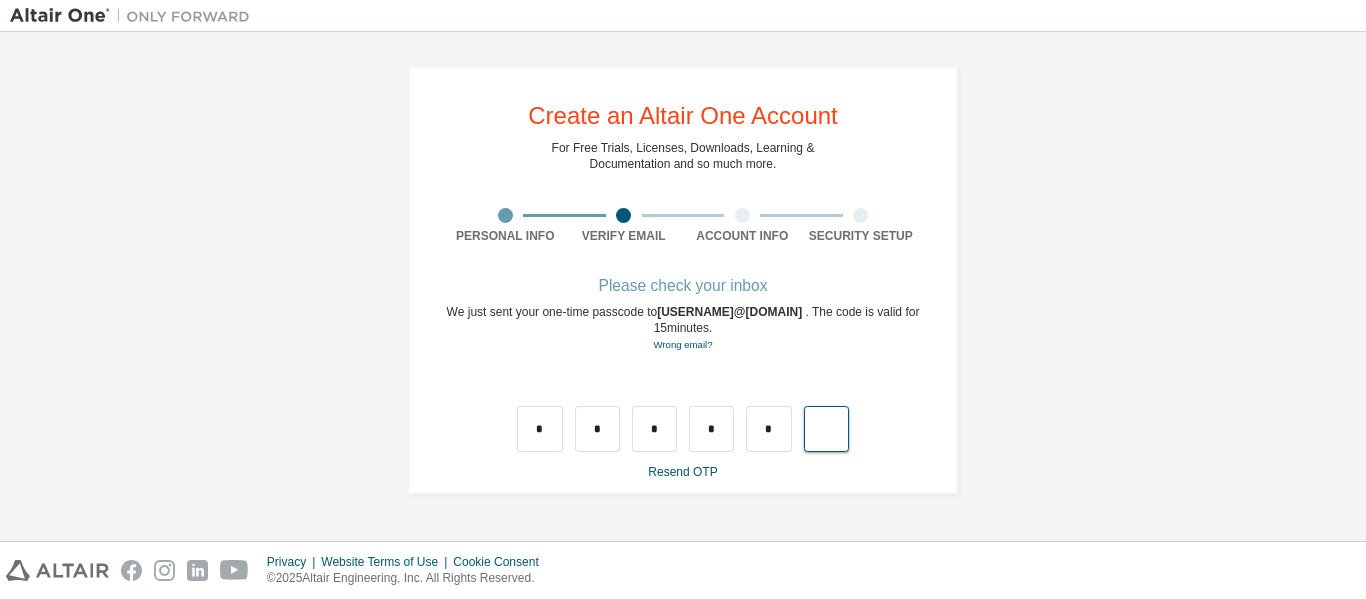 type on "*" 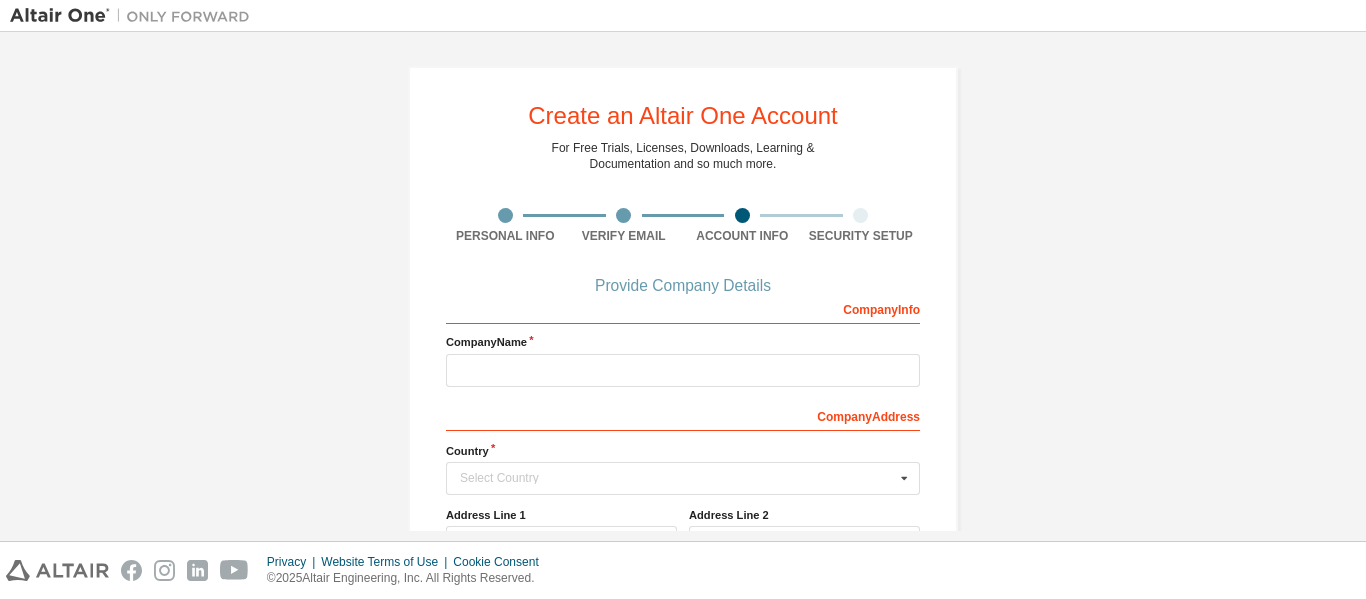 click on "Company  Info" at bounding box center [683, 308] 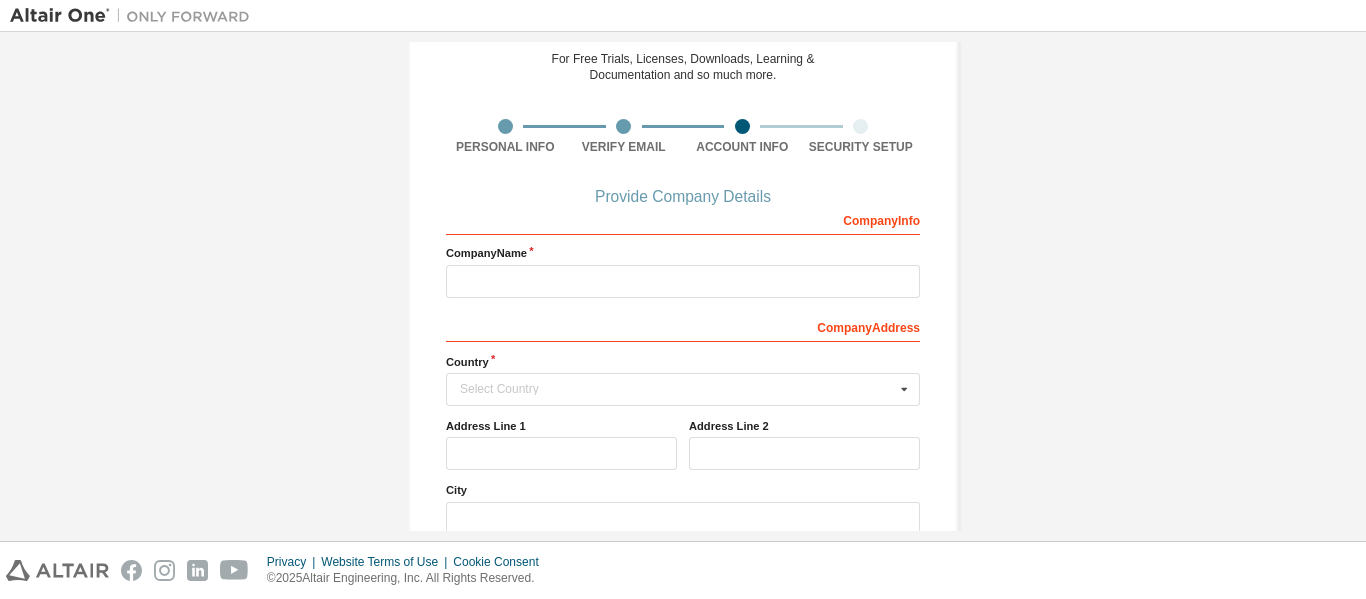 scroll, scrollTop: 88, scrollLeft: 0, axis: vertical 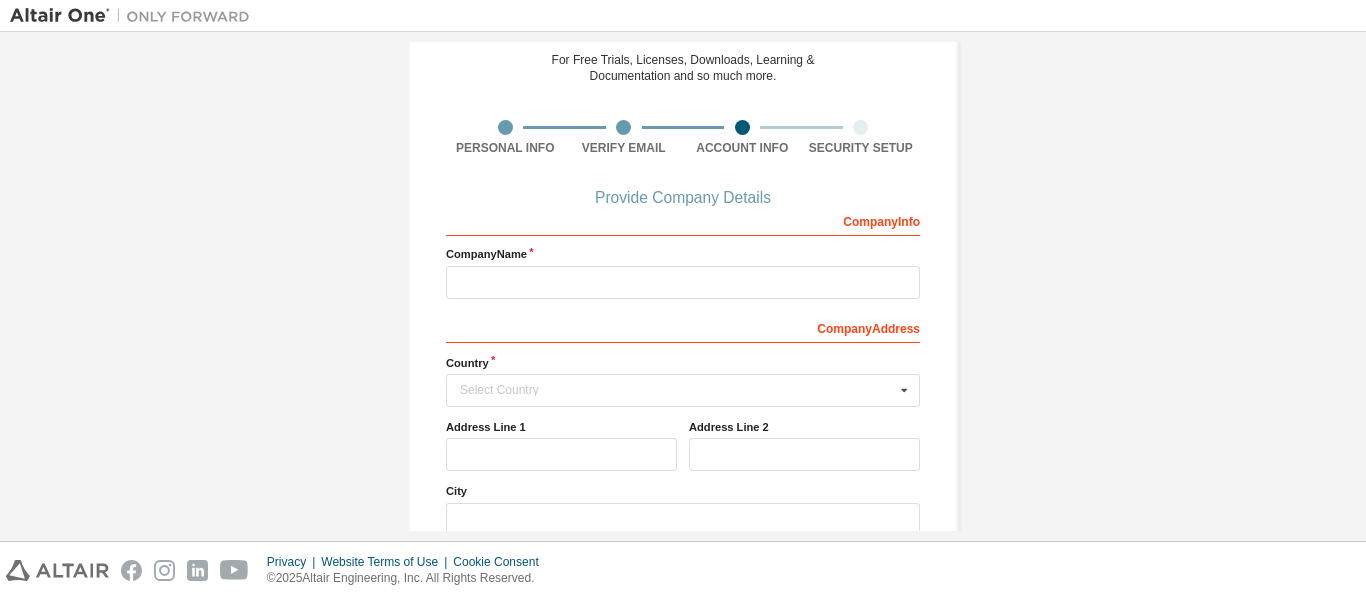 click on "Company  Info" at bounding box center (683, 220) 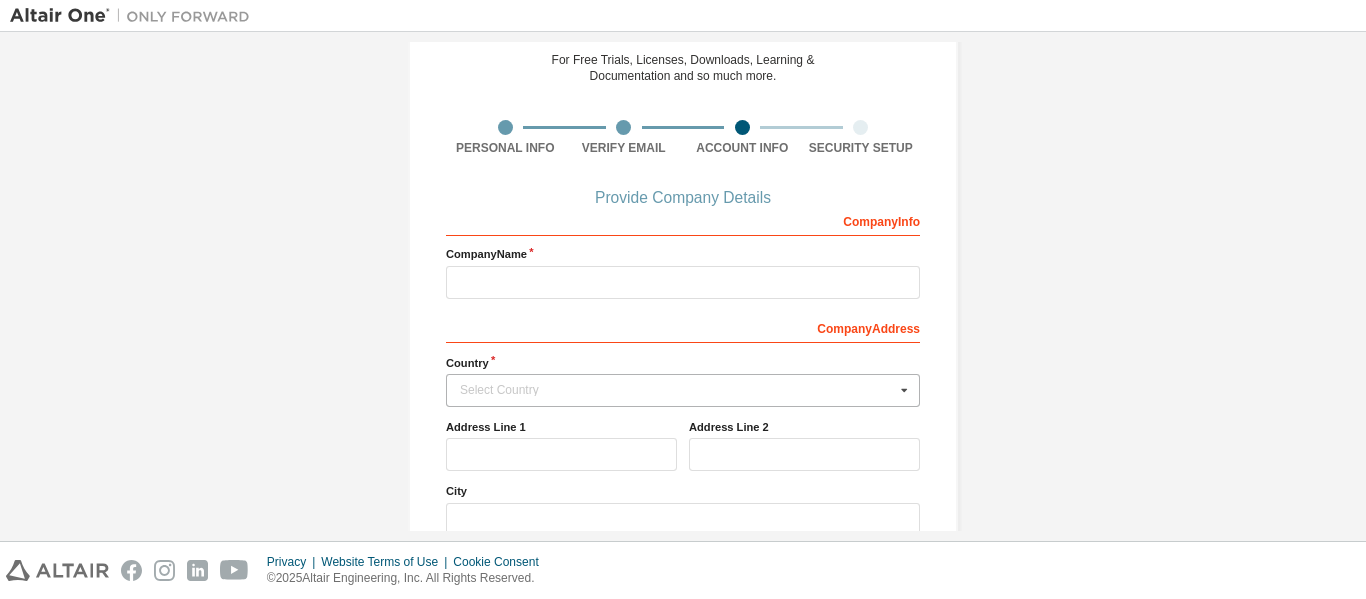click on "Select Country" at bounding box center [677, 390] 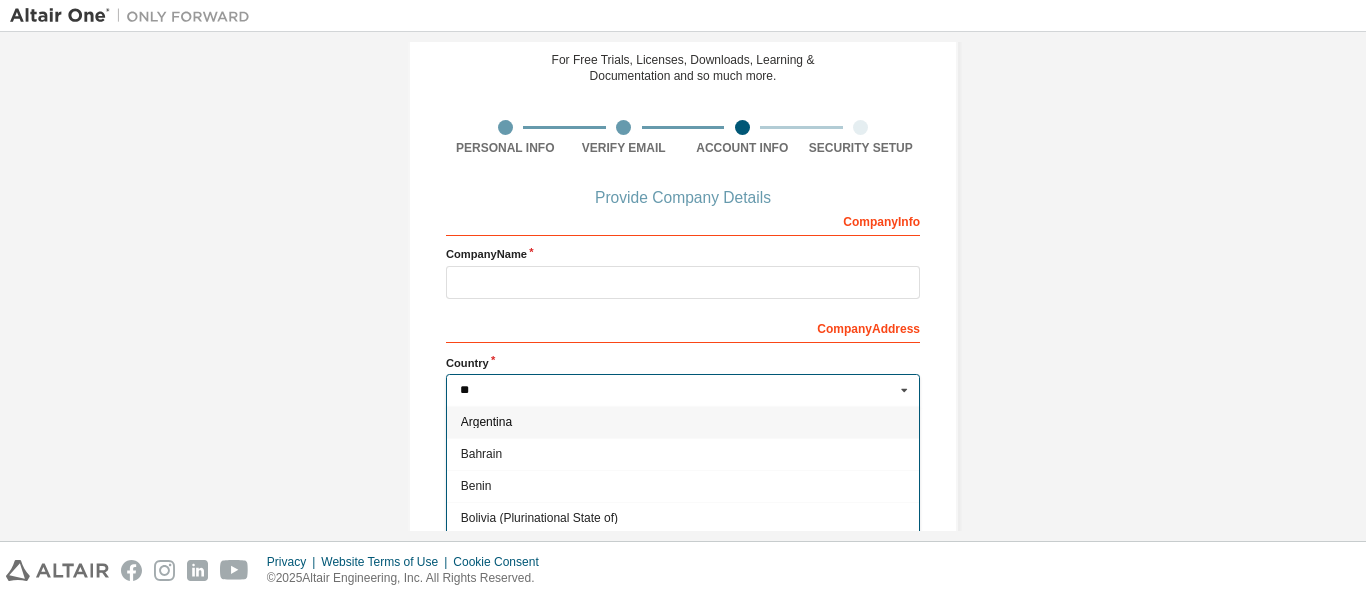 type on "***" 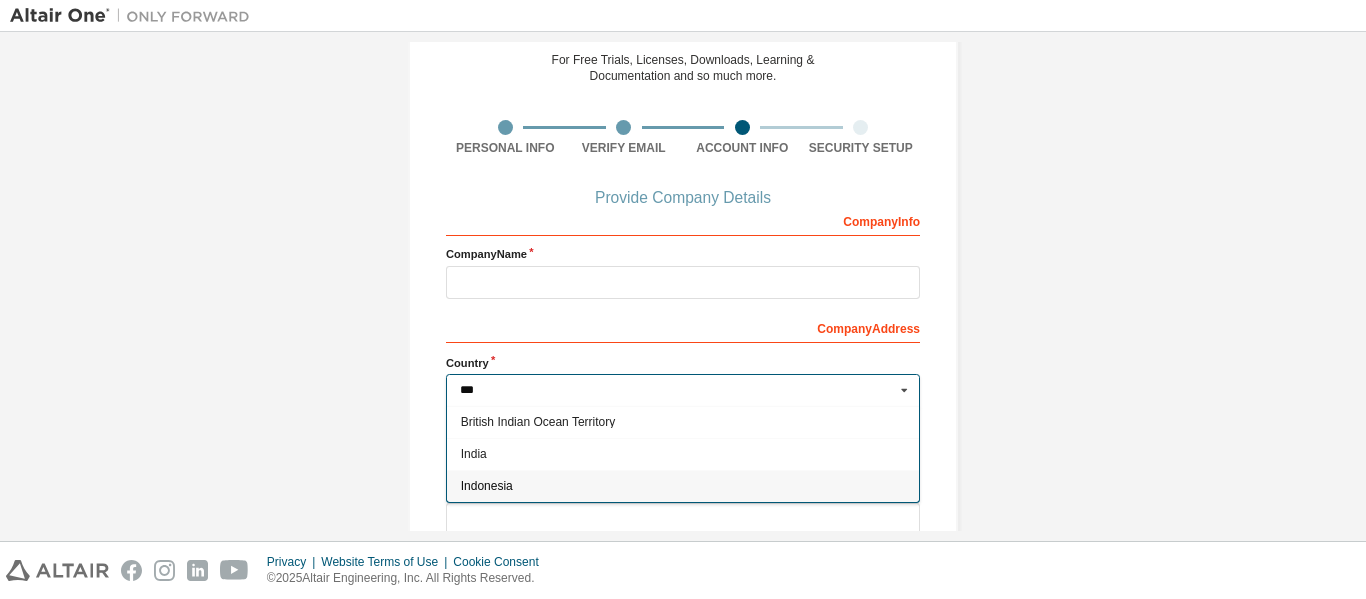 type 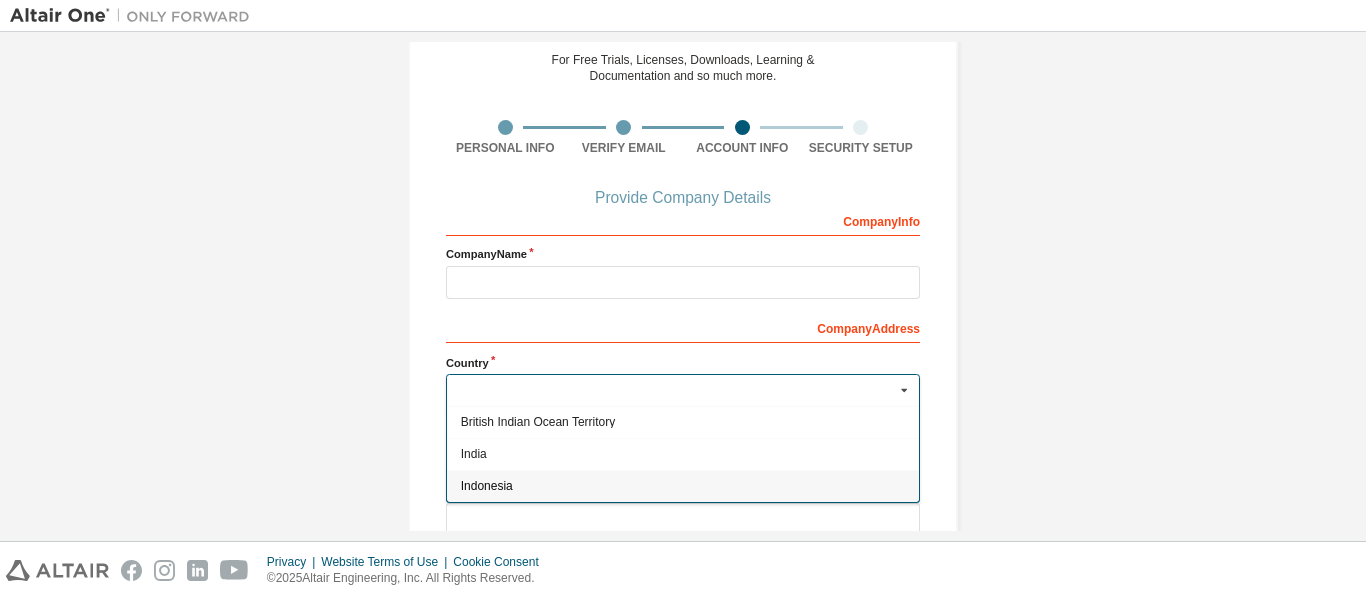 type on "***" 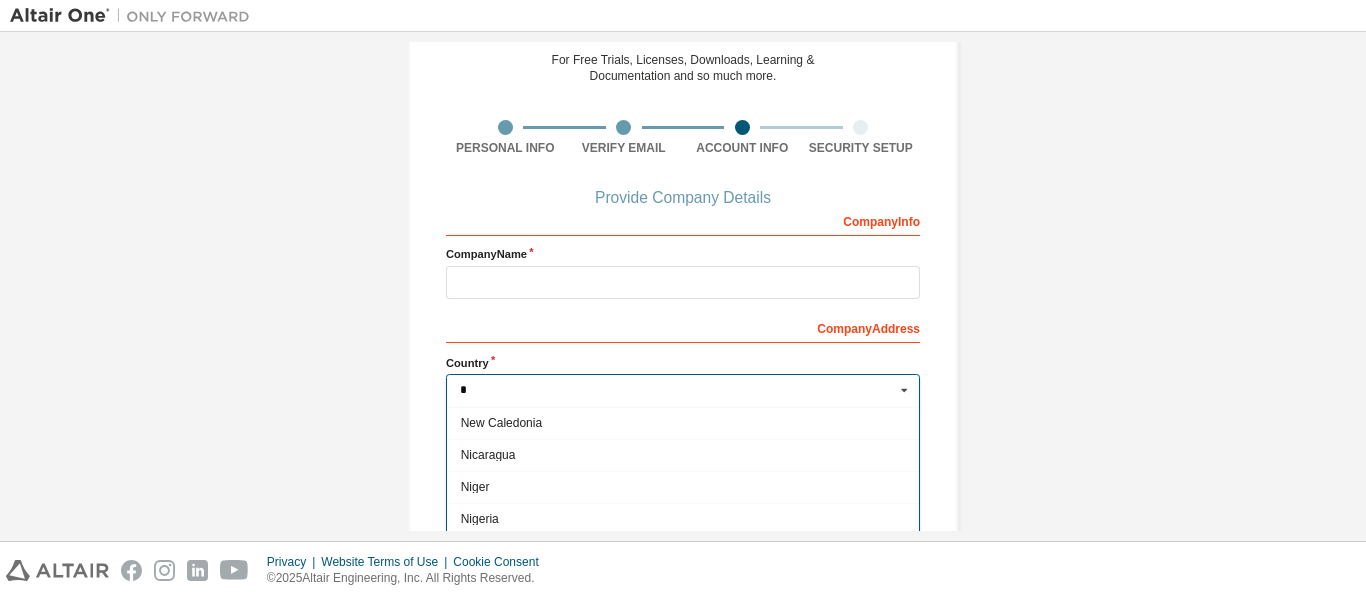scroll, scrollTop: 0, scrollLeft: 0, axis: both 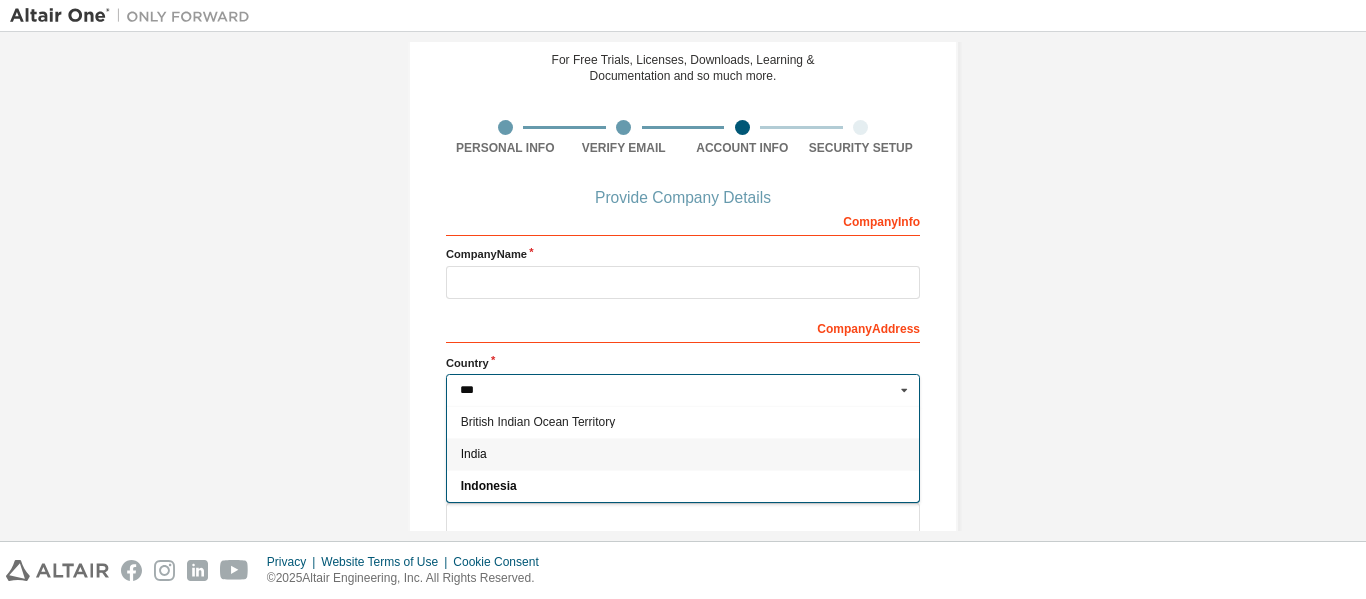 type on "***" 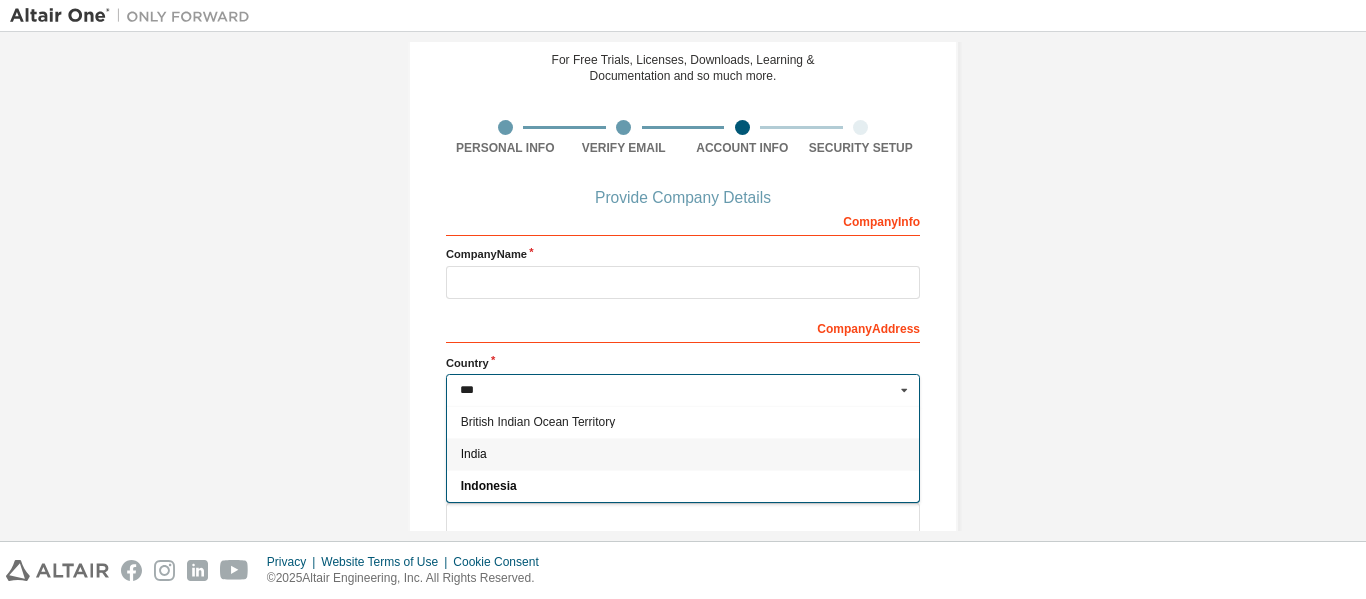 click on "India" at bounding box center [683, 454] 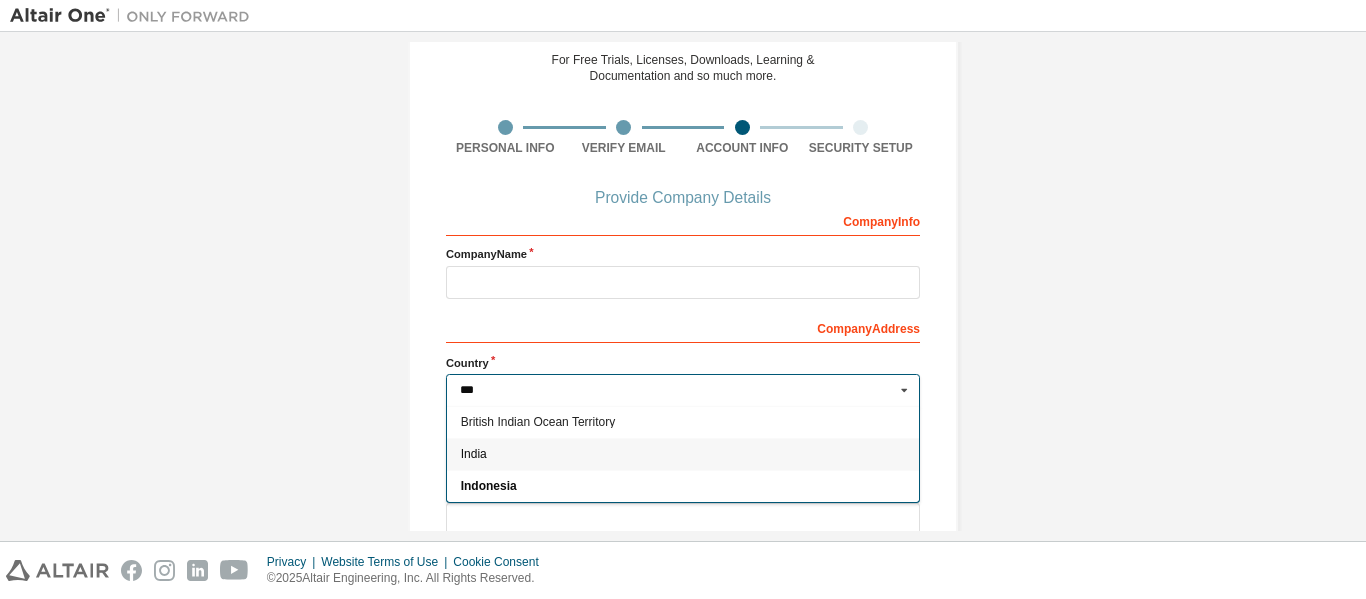 type on "***" 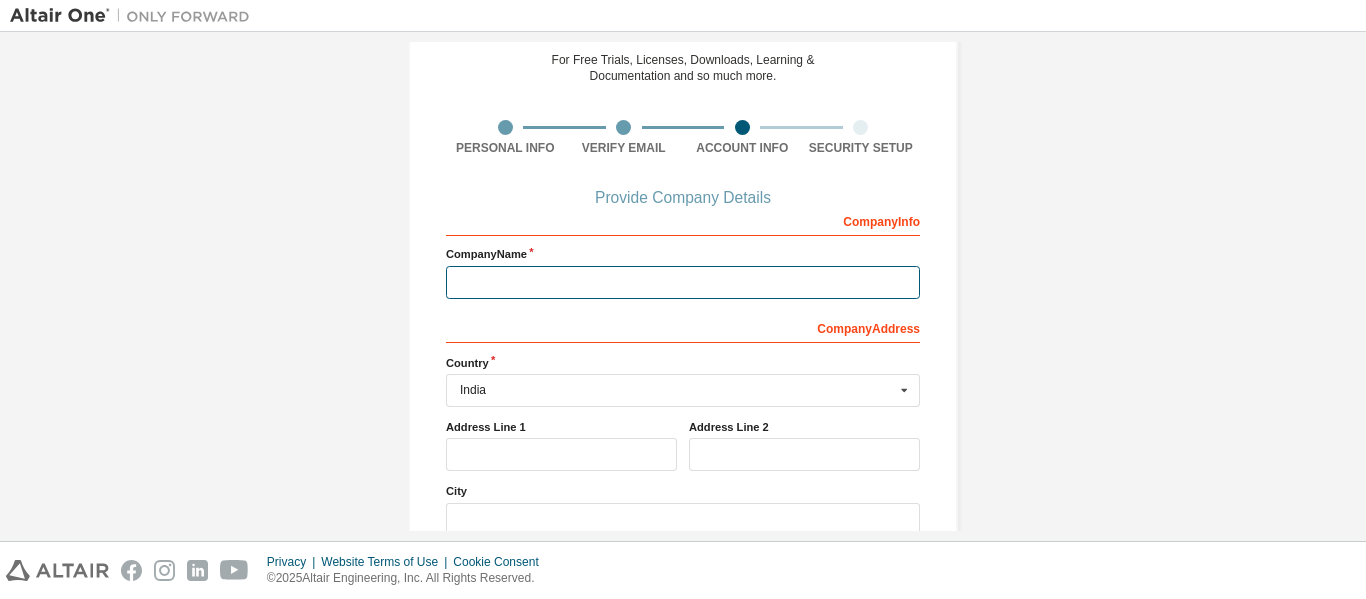 click at bounding box center (683, 282) 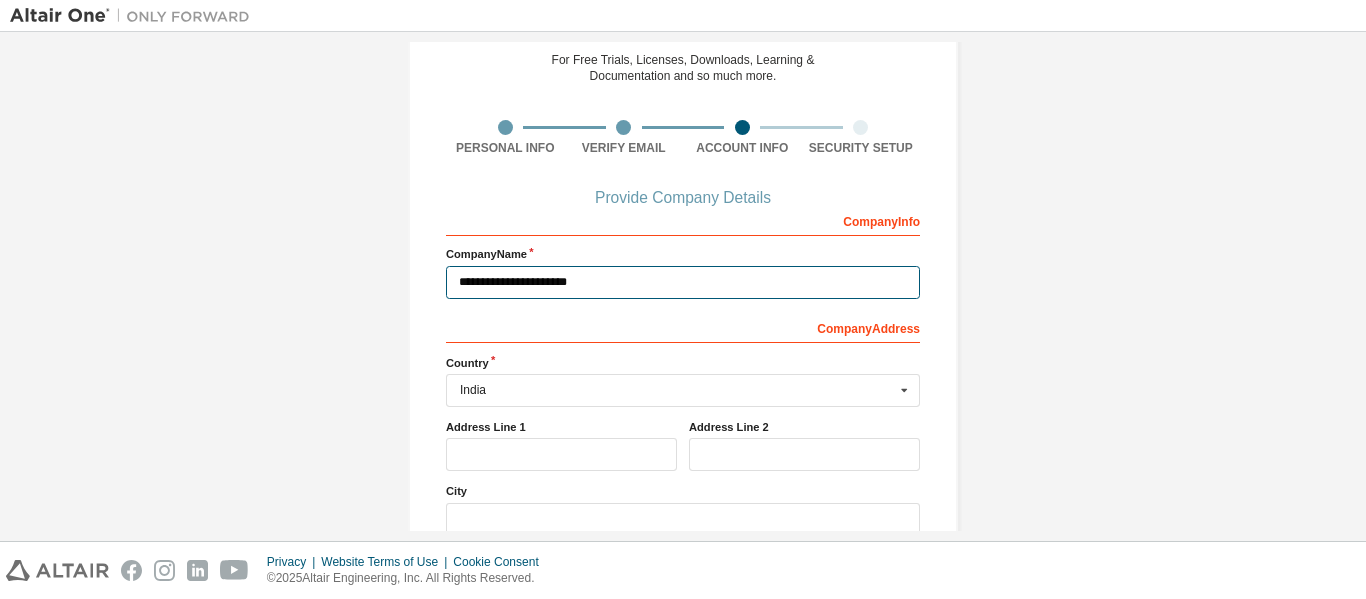 type on "**********" 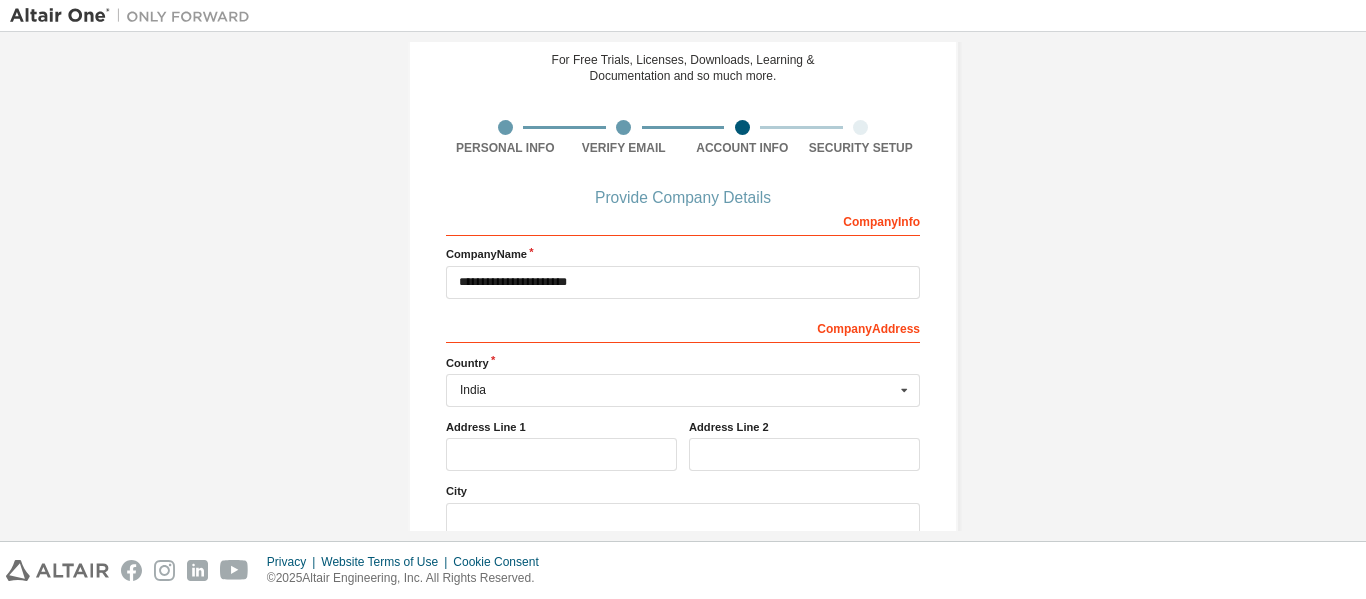 click on "**********" at bounding box center [683, 356] 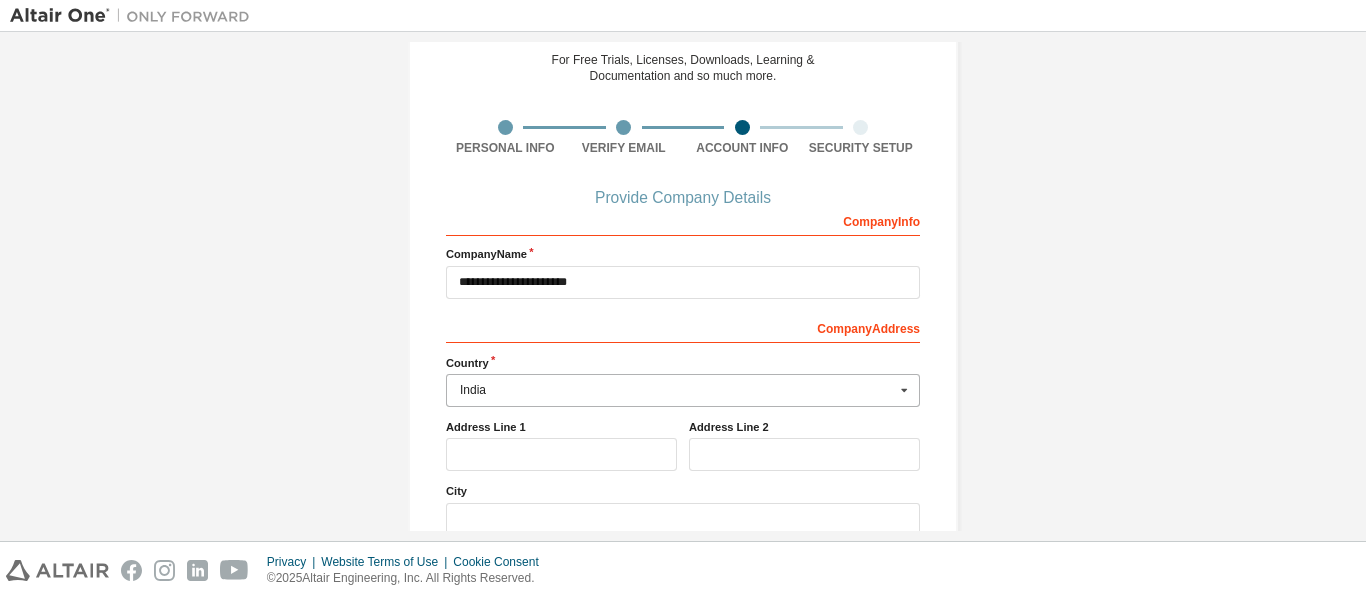 scroll, scrollTop: 315, scrollLeft: 0, axis: vertical 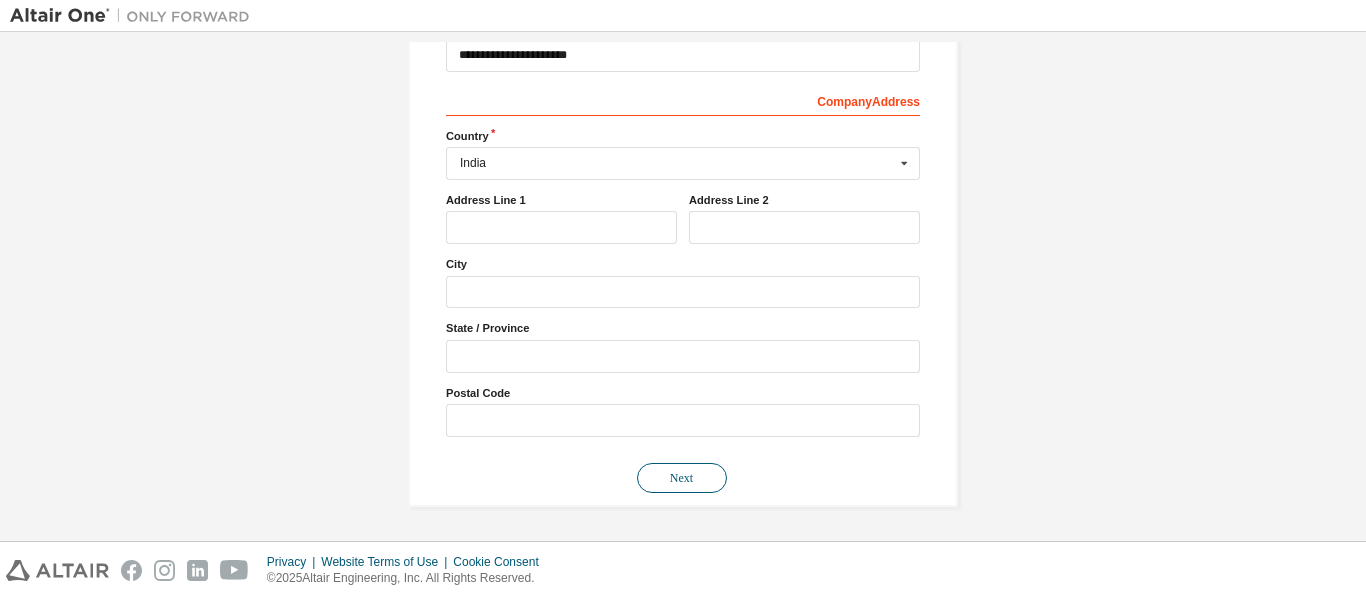 click on "Next" at bounding box center (682, 478) 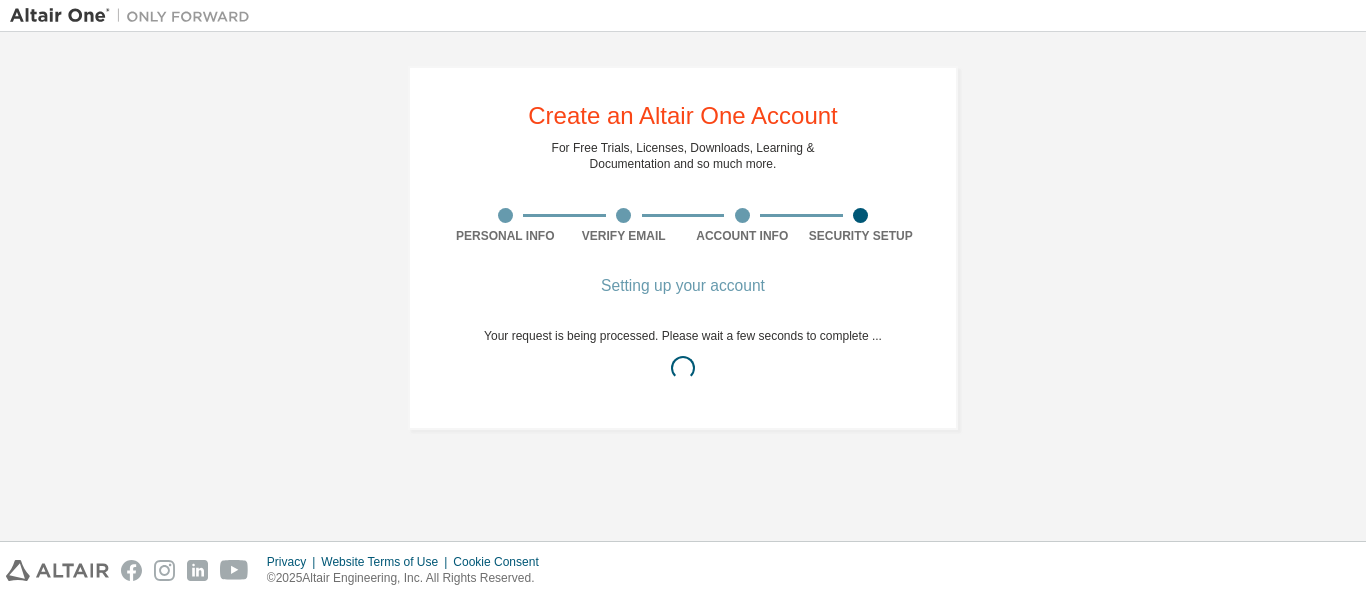 scroll, scrollTop: 0, scrollLeft: 0, axis: both 